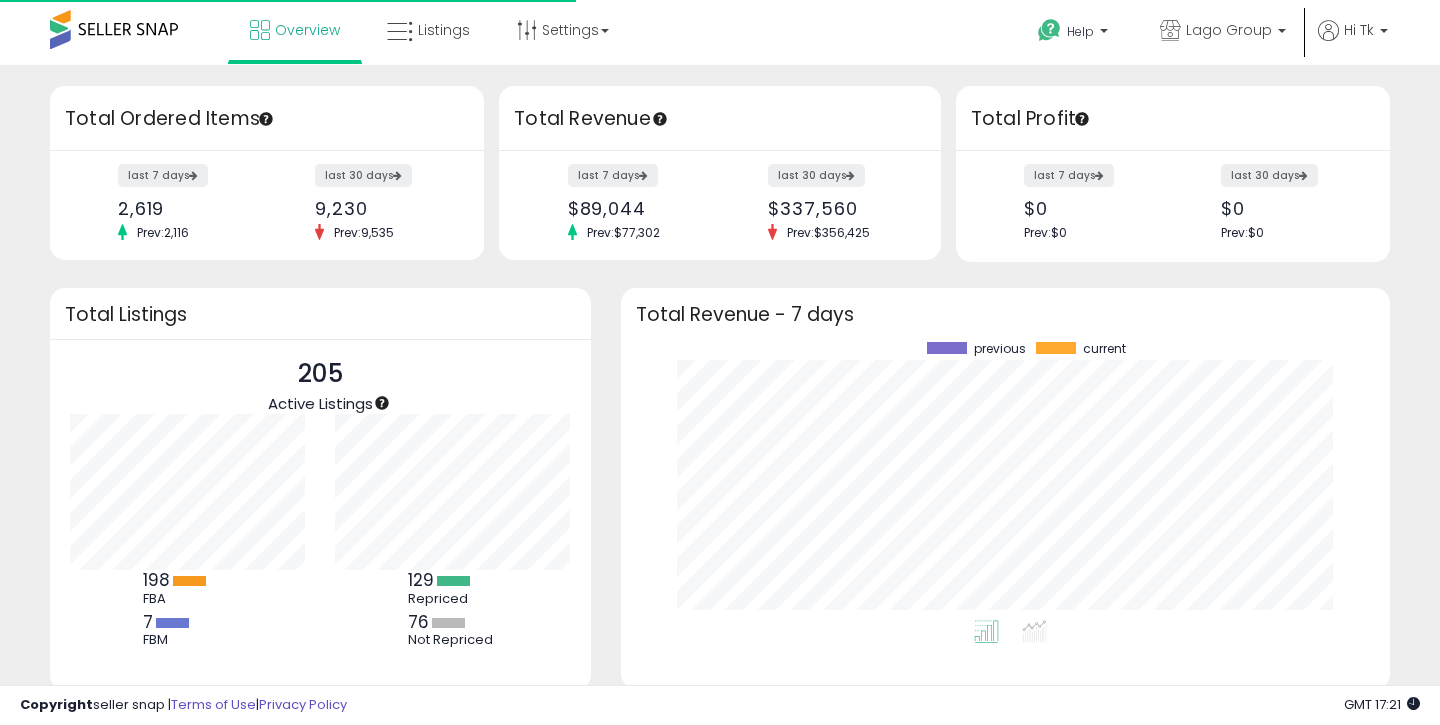 scroll, scrollTop: 0, scrollLeft: 0, axis: both 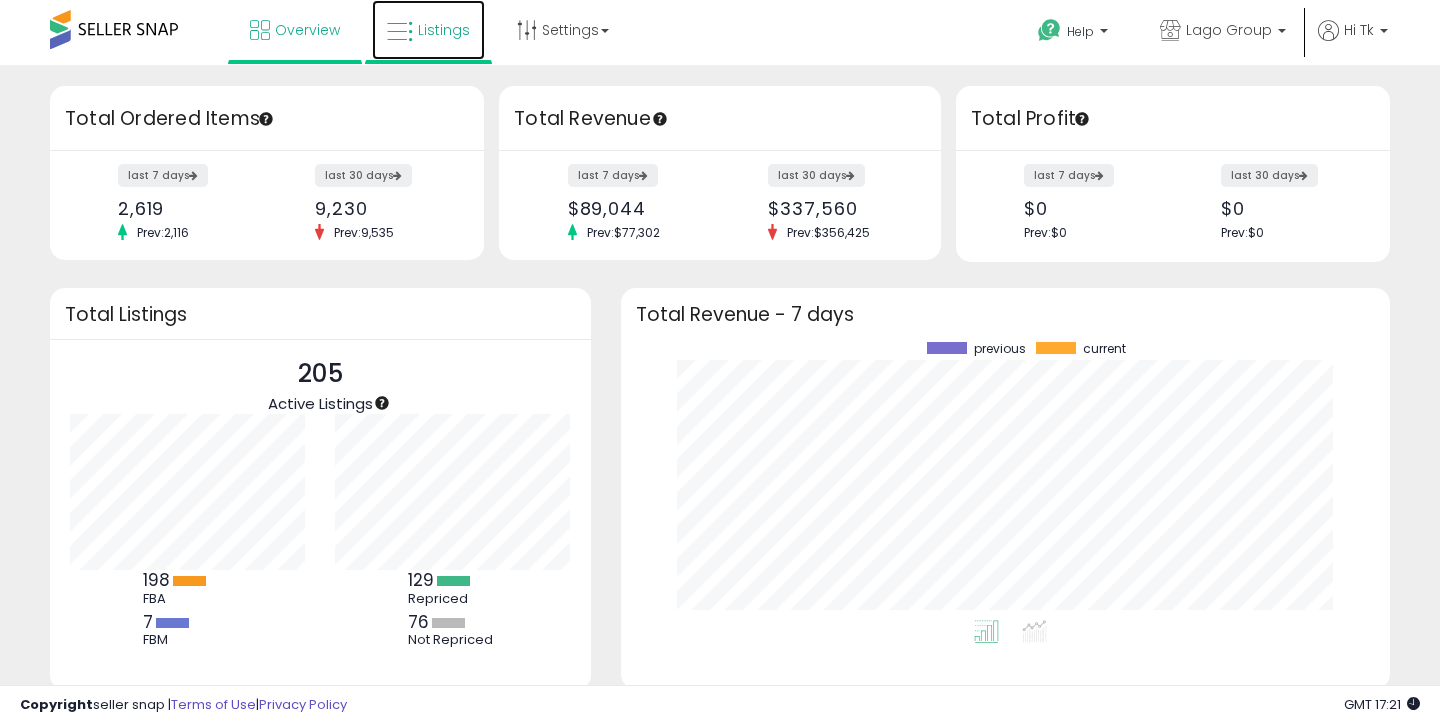 click on "Listings" at bounding box center (428, 30) 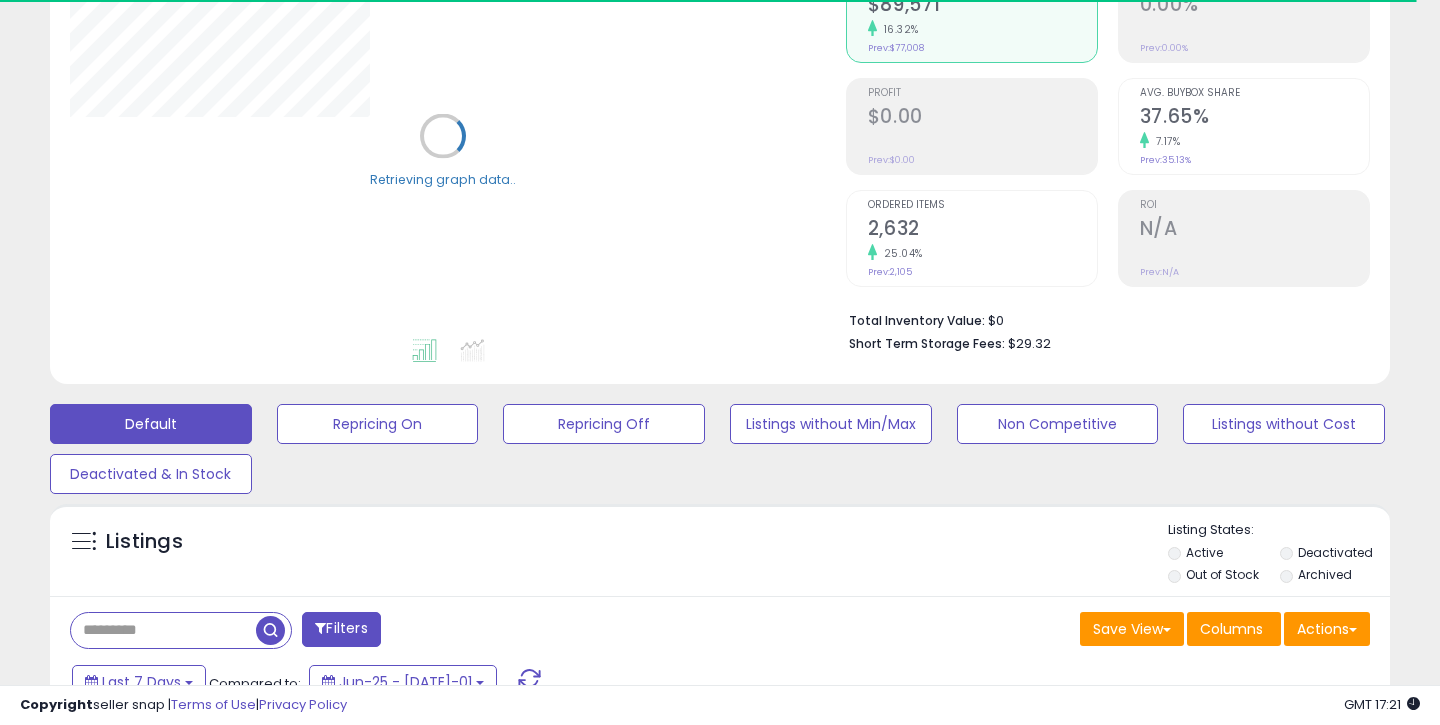 scroll, scrollTop: 502, scrollLeft: 0, axis: vertical 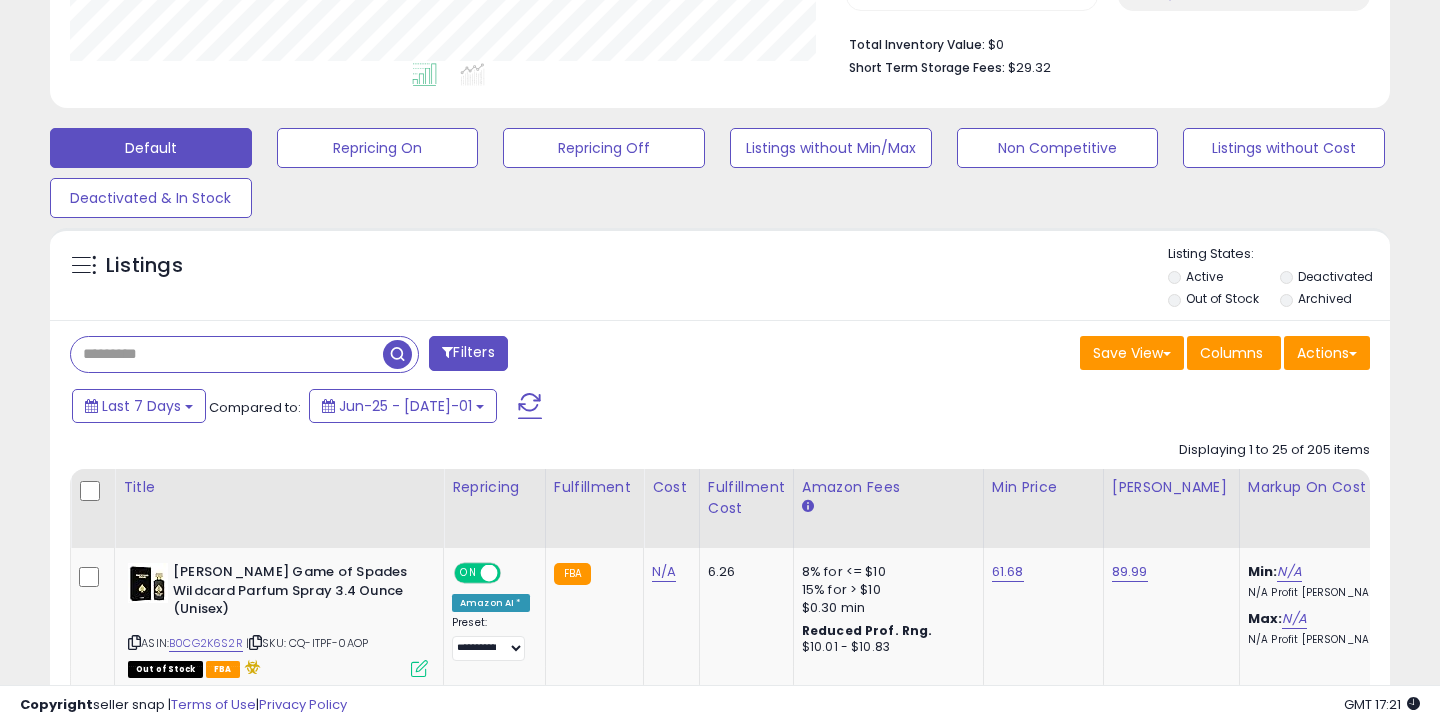 click at bounding box center (227, 354) 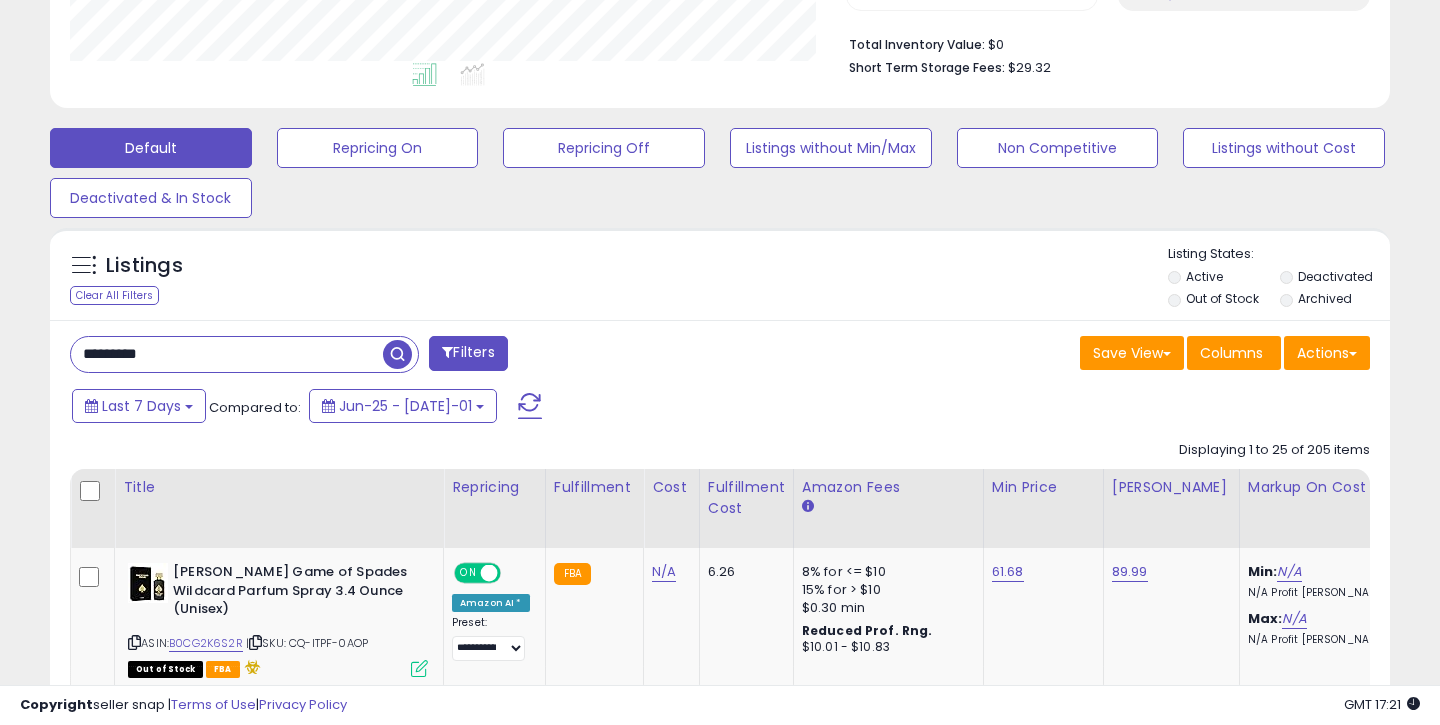 type on "*********" 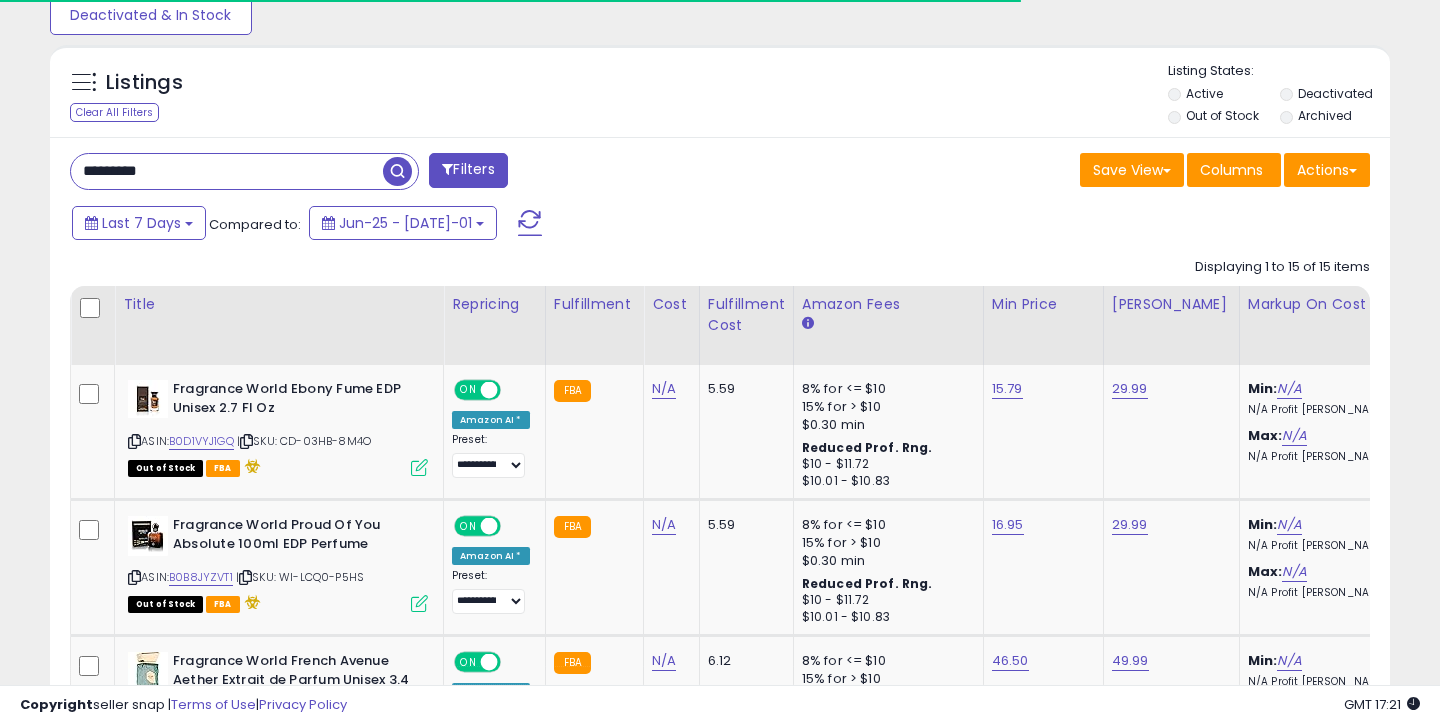 scroll, scrollTop: 774, scrollLeft: 0, axis: vertical 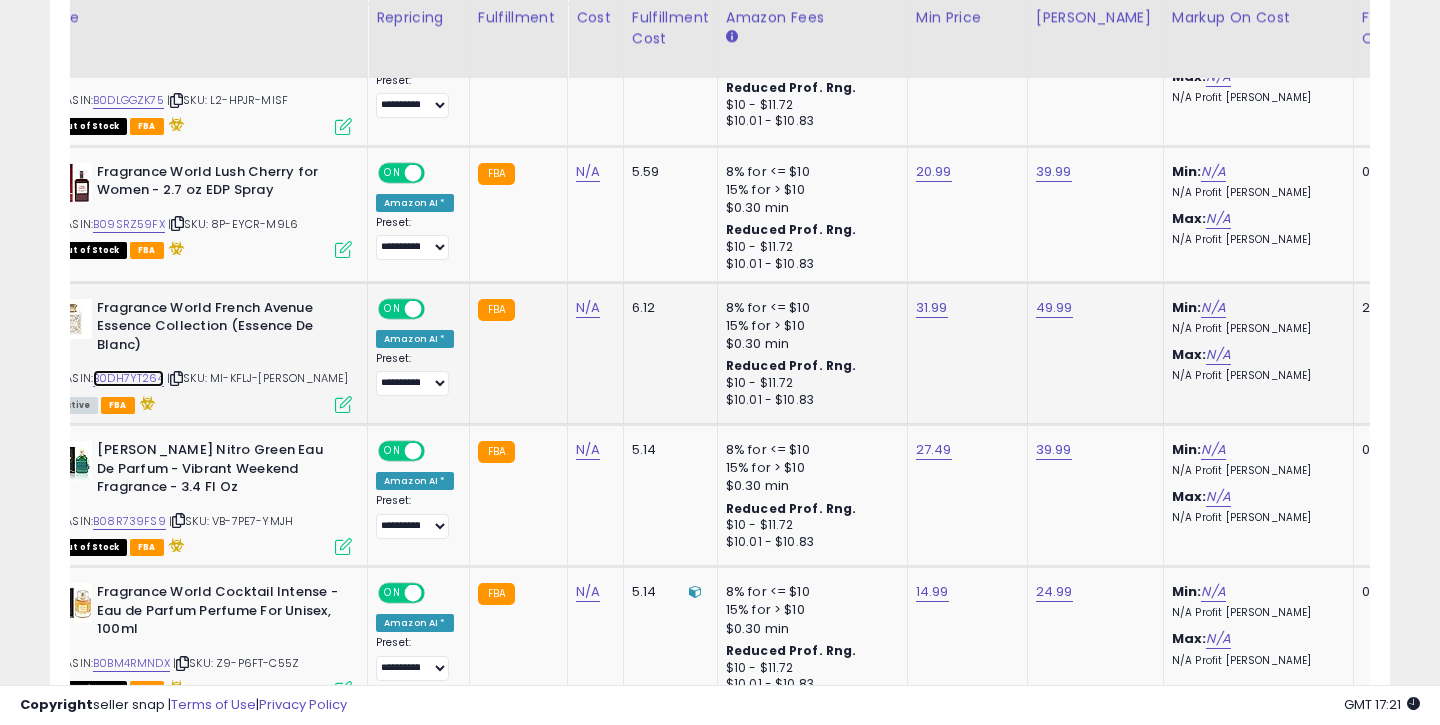 click on "B0DH7YT264" at bounding box center [128, 378] 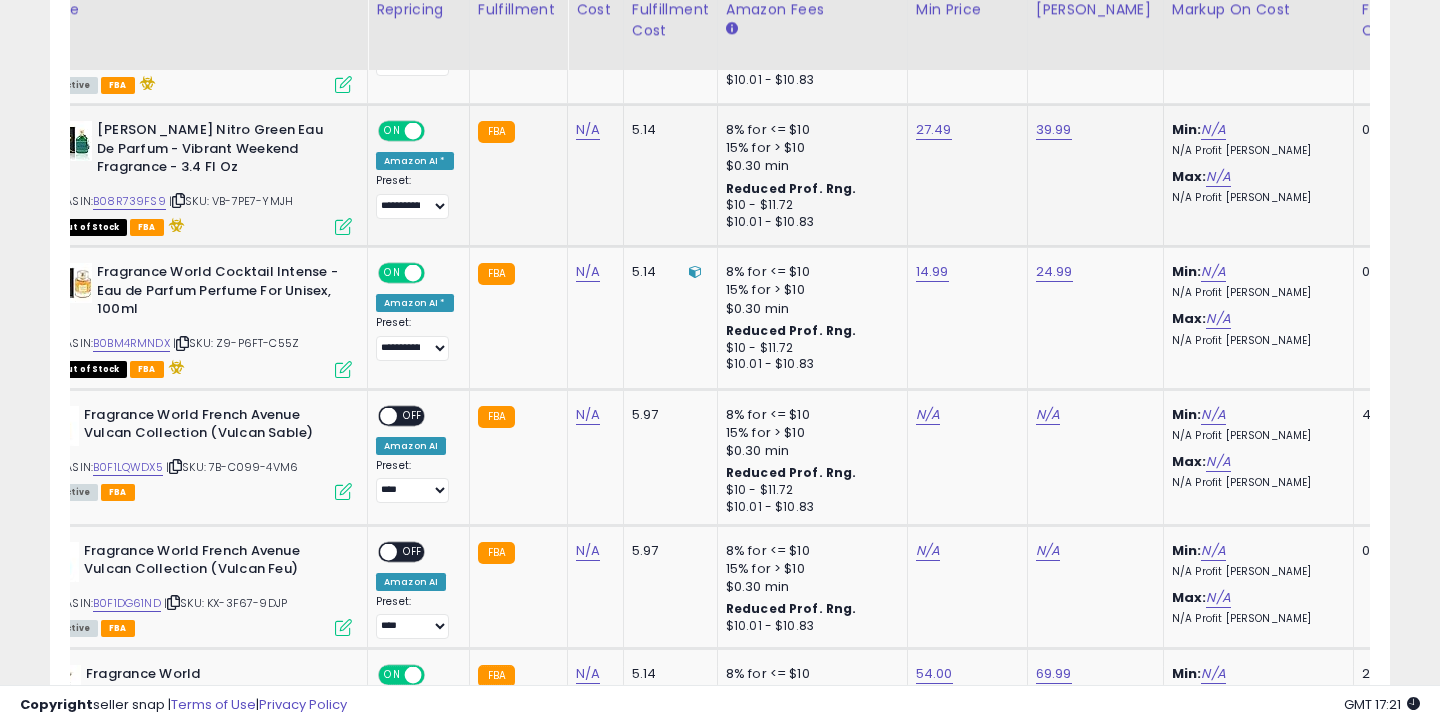 scroll, scrollTop: 1784, scrollLeft: 0, axis: vertical 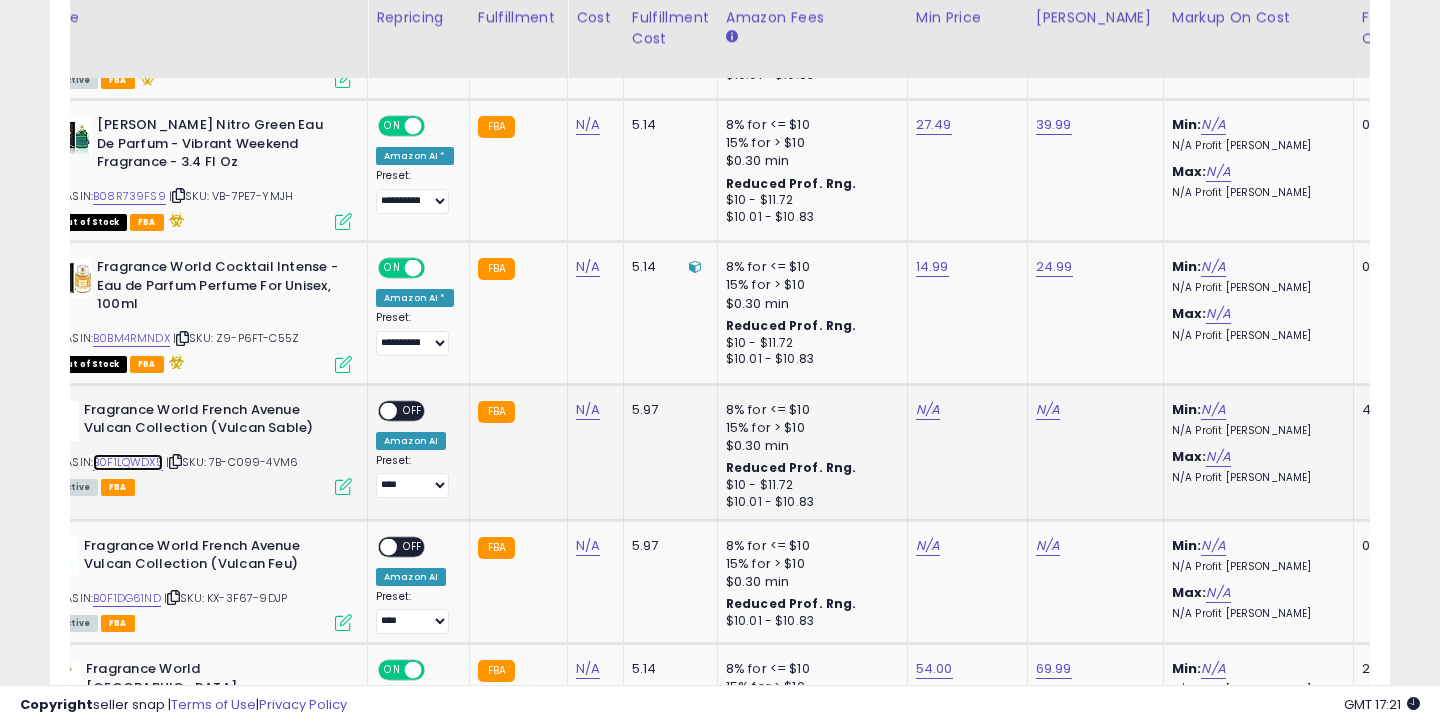 click on "B0F1LQWDX5" at bounding box center [128, 462] 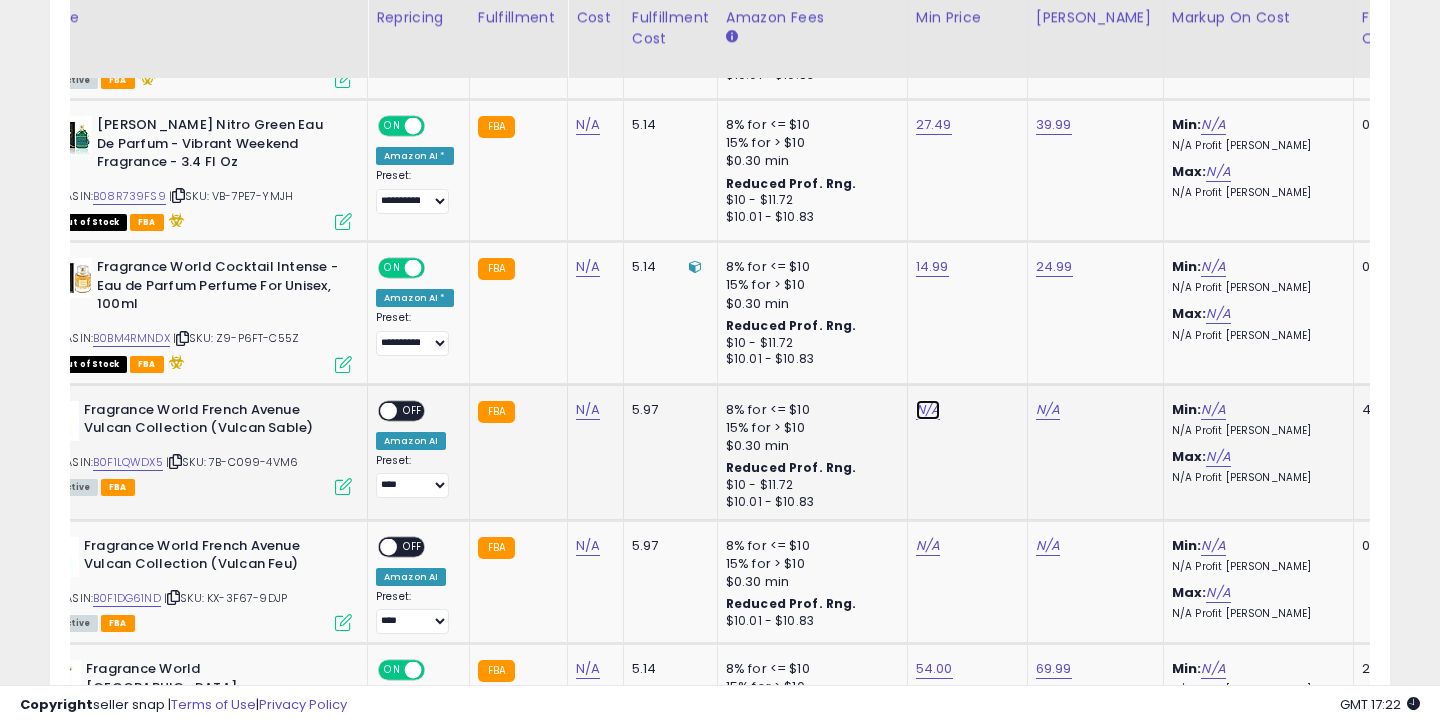 click on "N/A" at bounding box center (928, 410) 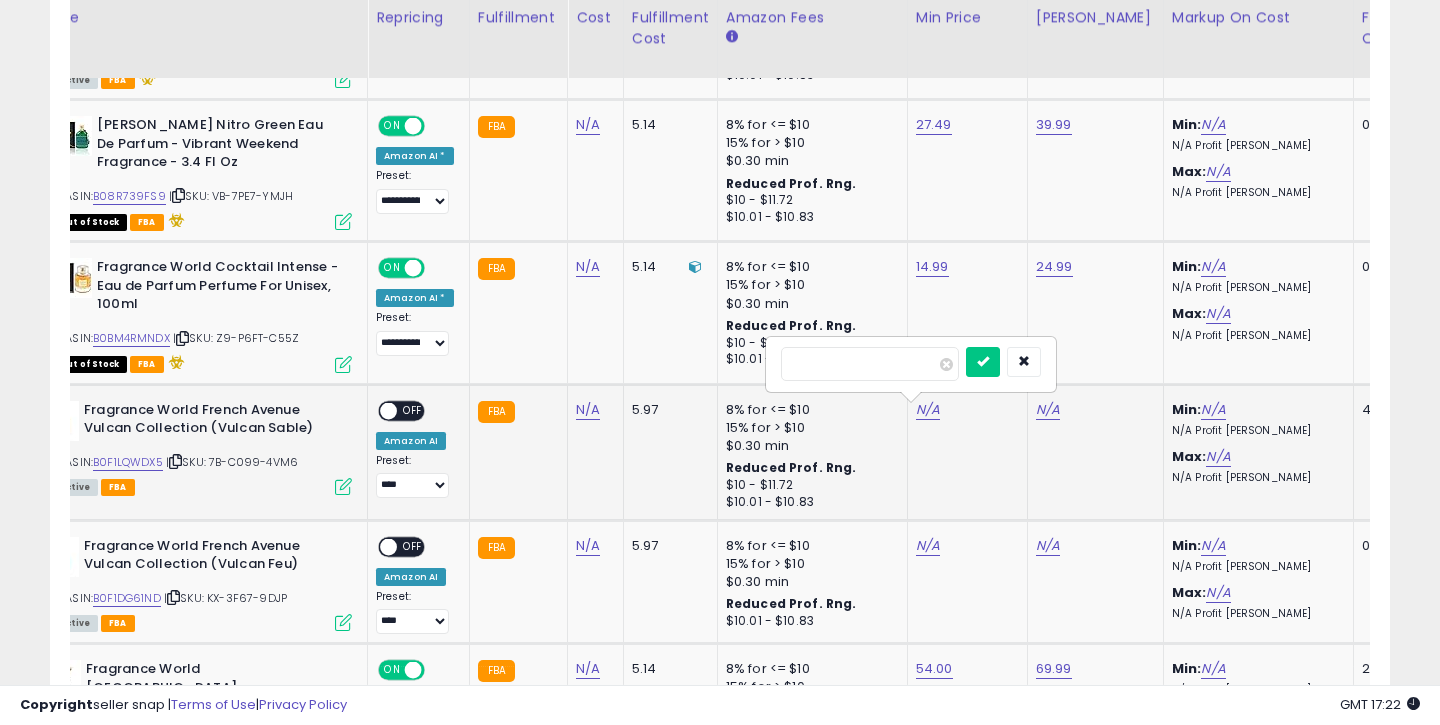 type on "*****" 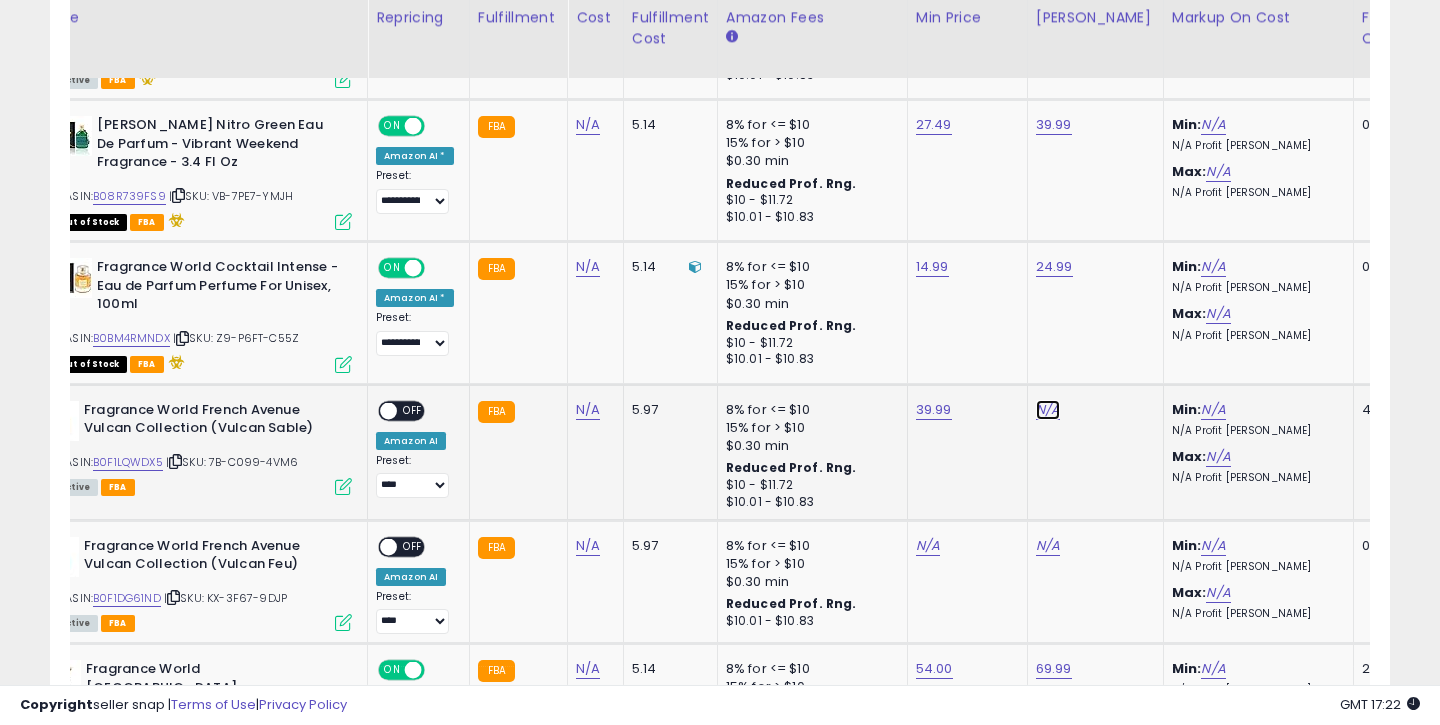 click on "N/A" at bounding box center [1048, 410] 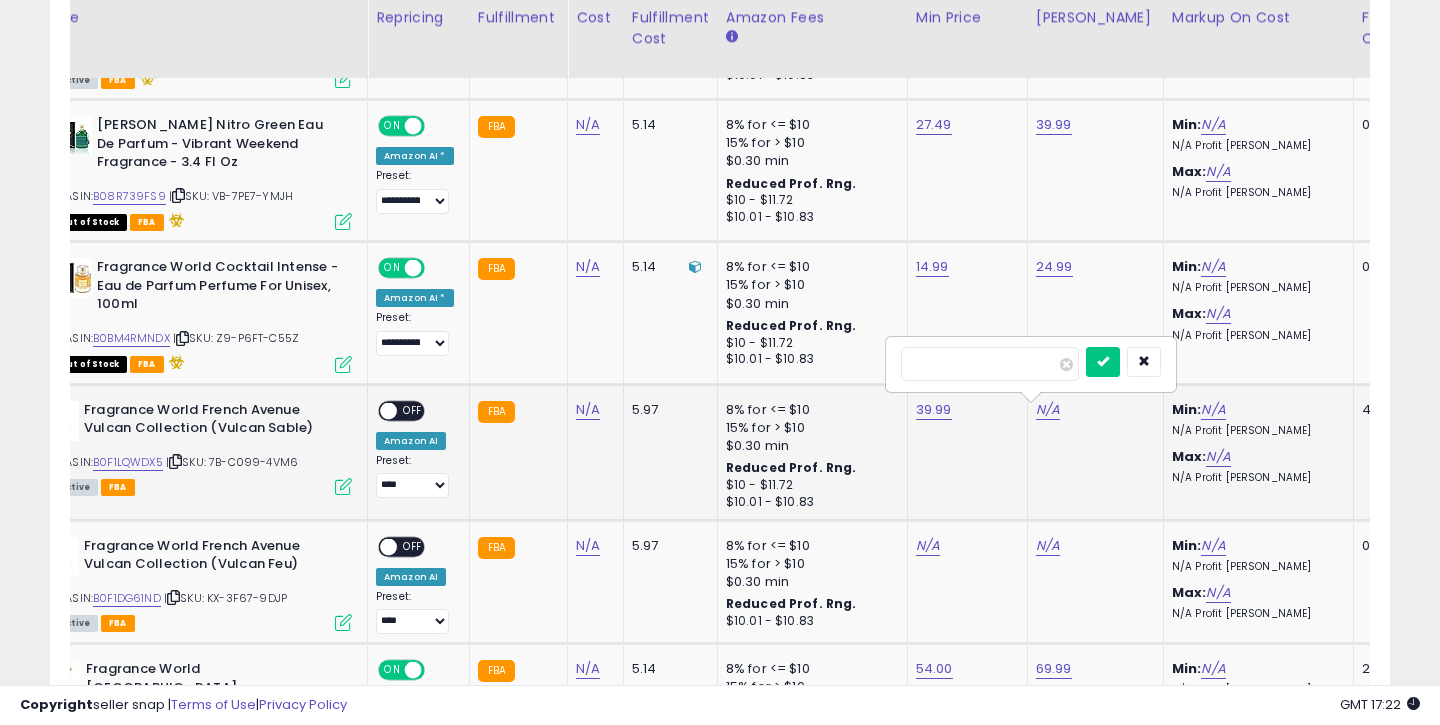 type on "*****" 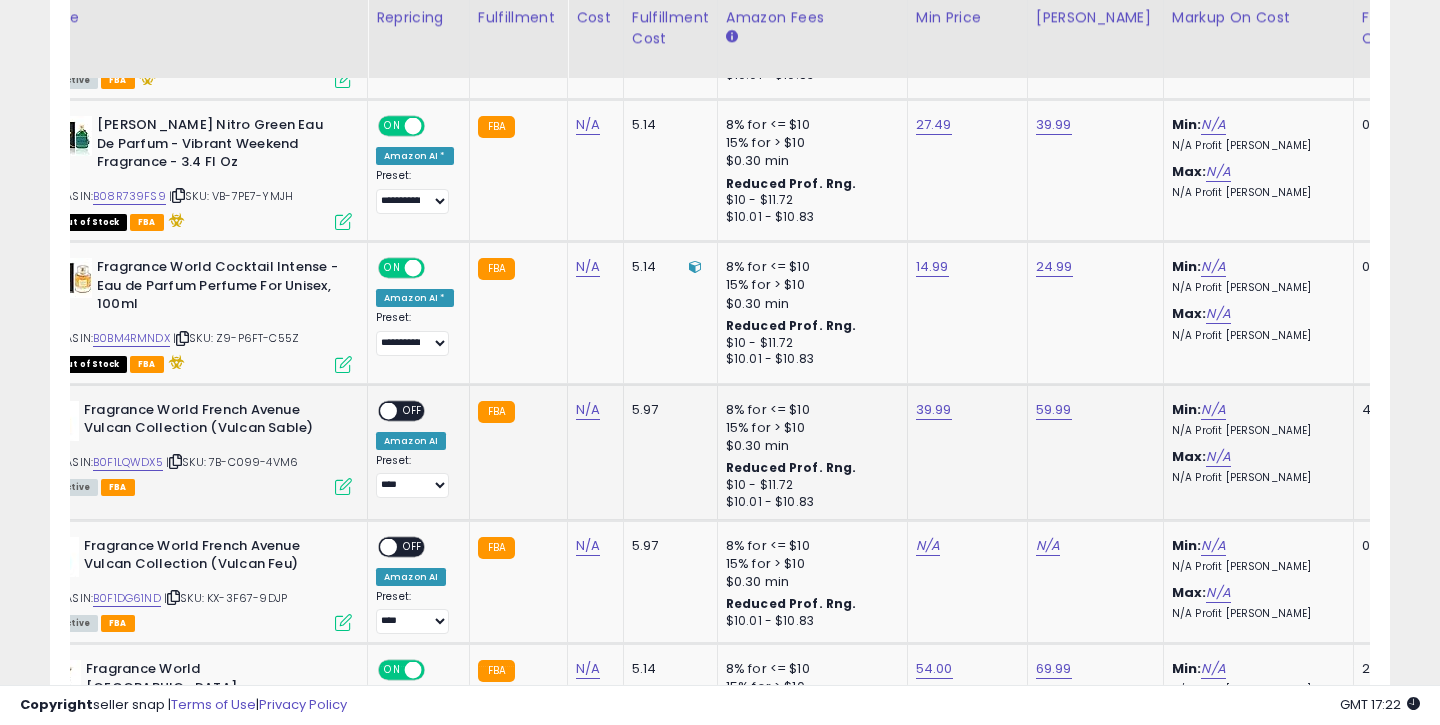 click on "OFF" at bounding box center [413, 410] 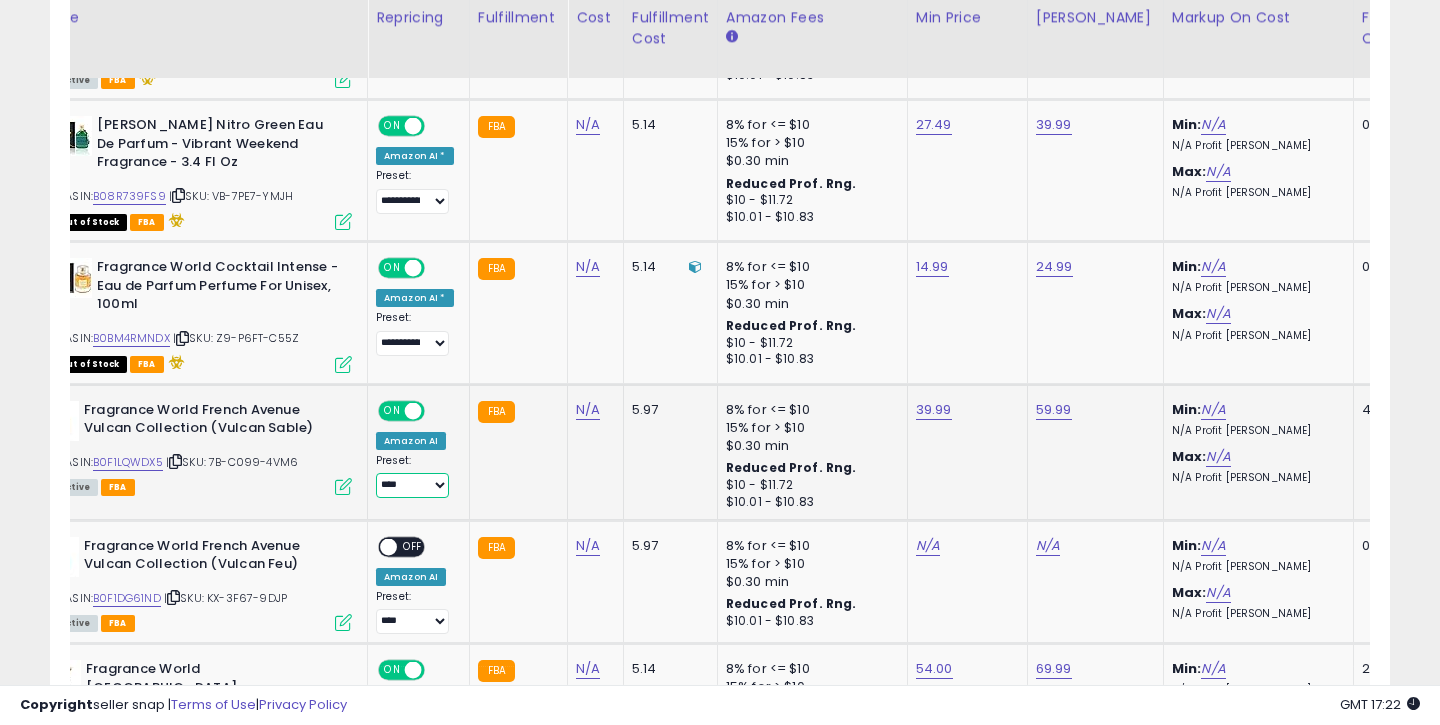click on "**********" at bounding box center (412, 485) 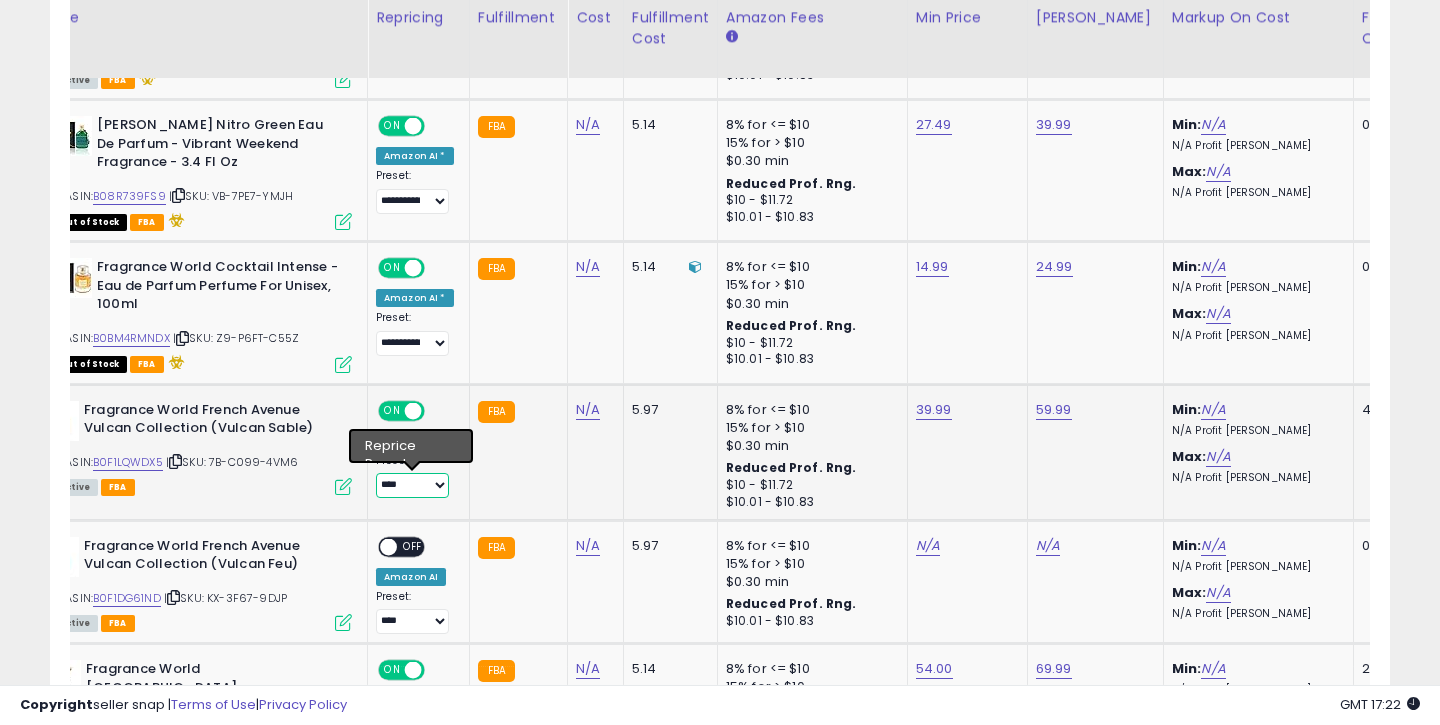 select on "**********" 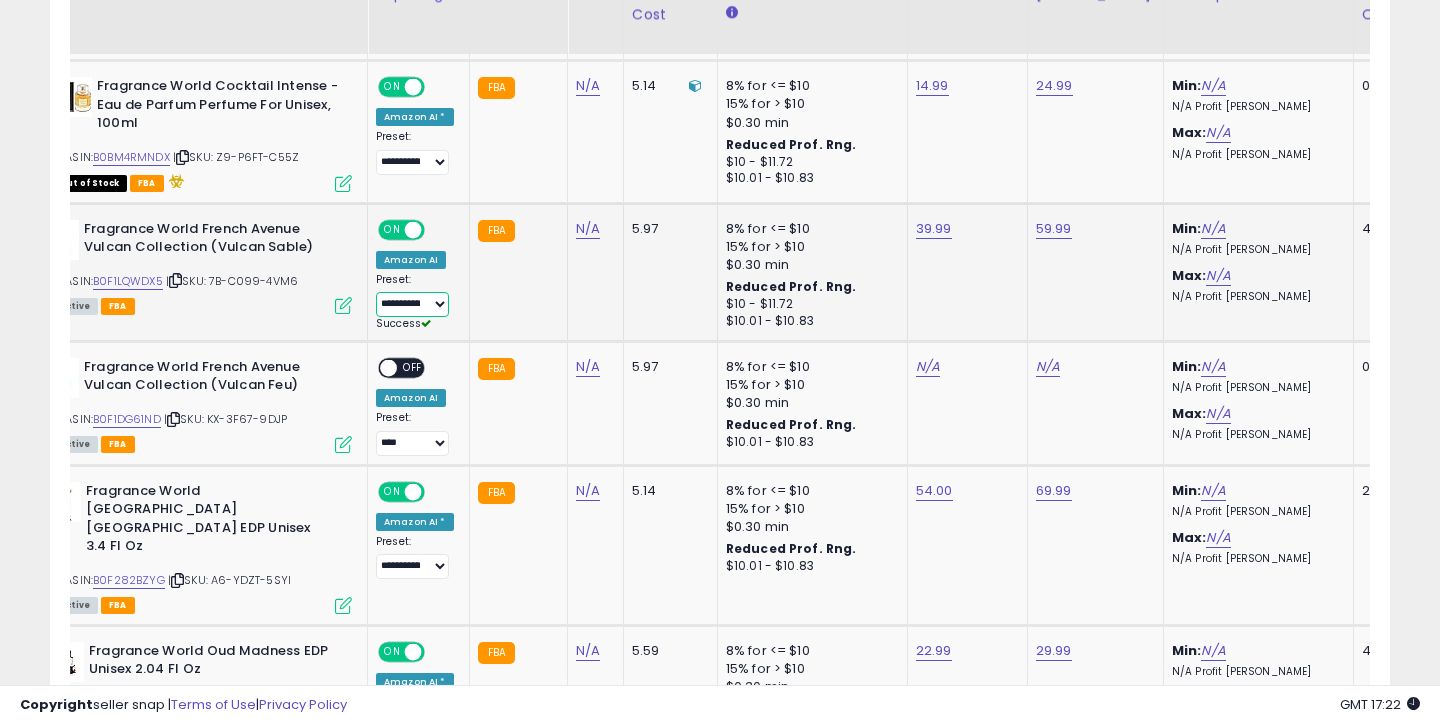 scroll, scrollTop: 1966, scrollLeft: 0, axis: vertical 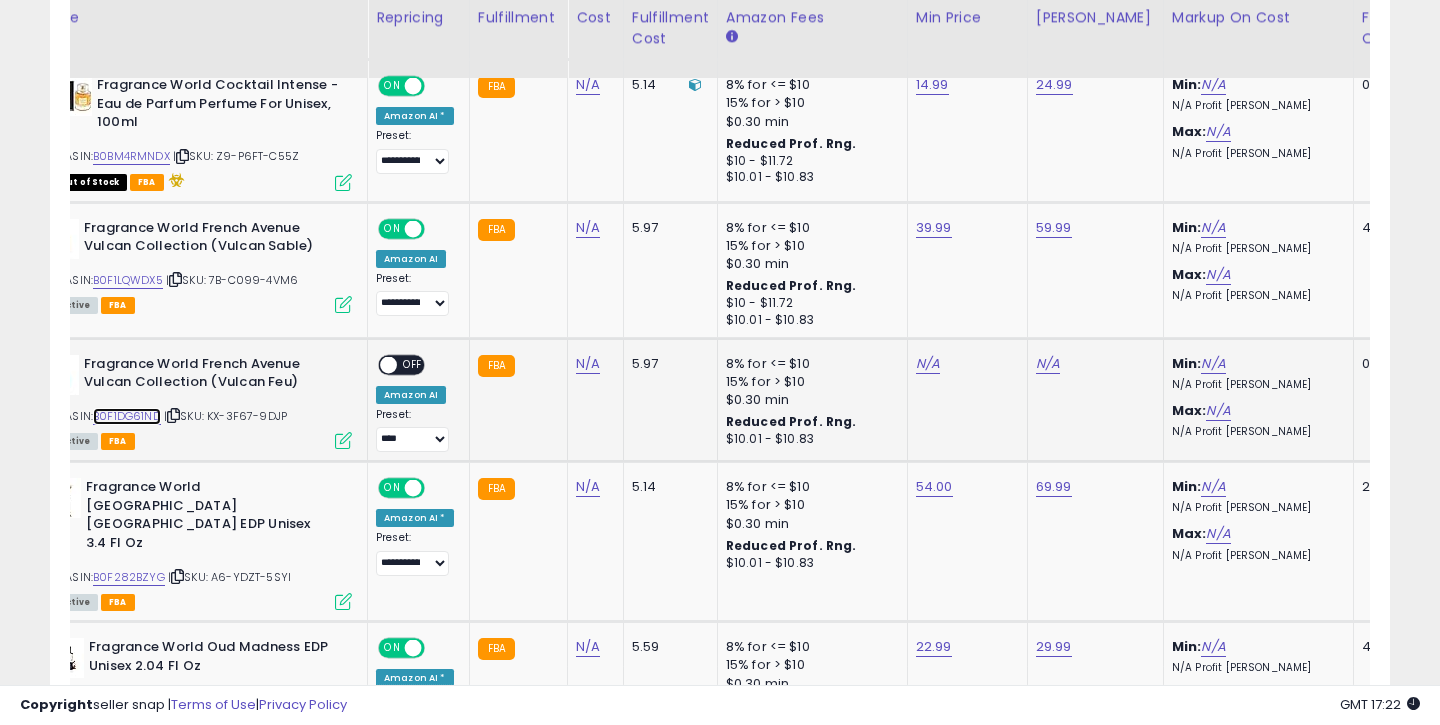 click on "B0F1DG61ND" at bounding box center (127, 416) 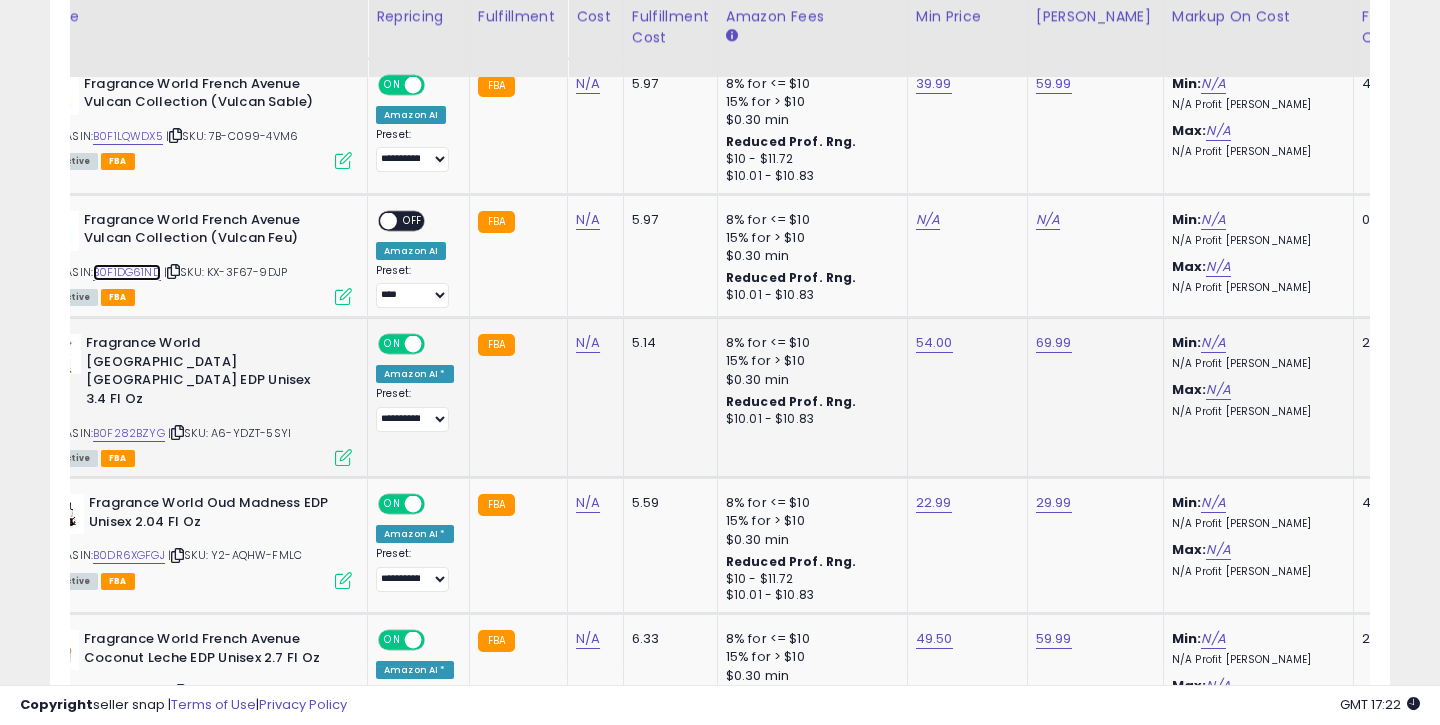 scroll, scrollTop: 2118, scrollLeft: 0, axis: vertical 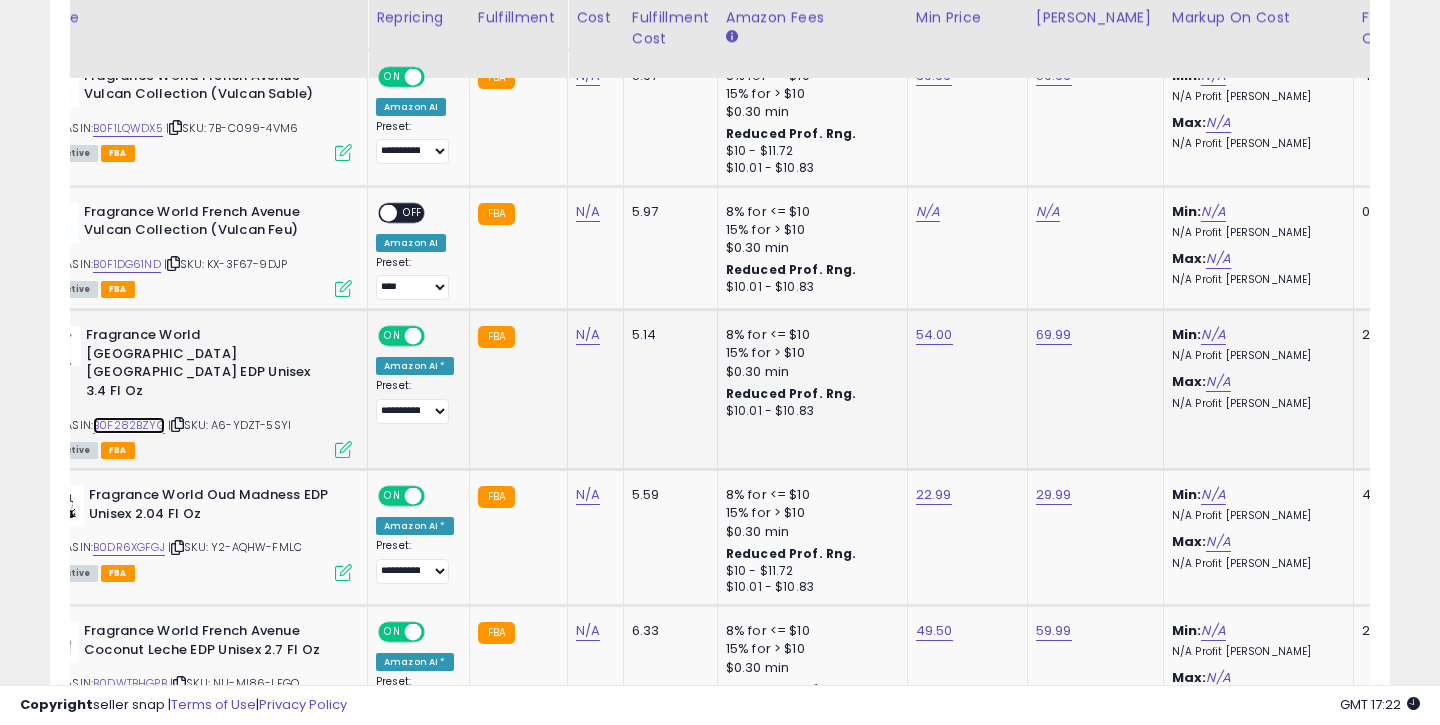 click on "B0F282BZYG" at bounding box center (129, 425) 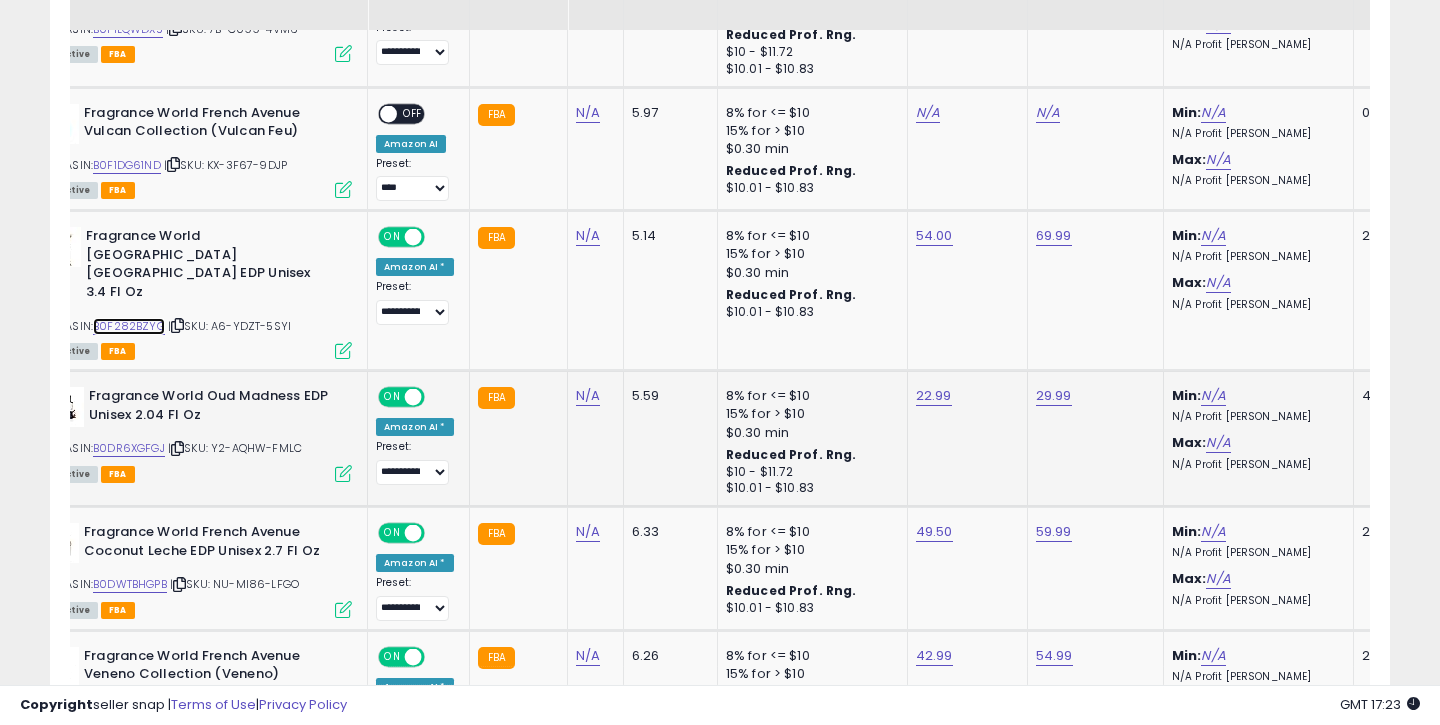 scroll, scrollTop: 2230, scrollLeft: 0, axis: vertical 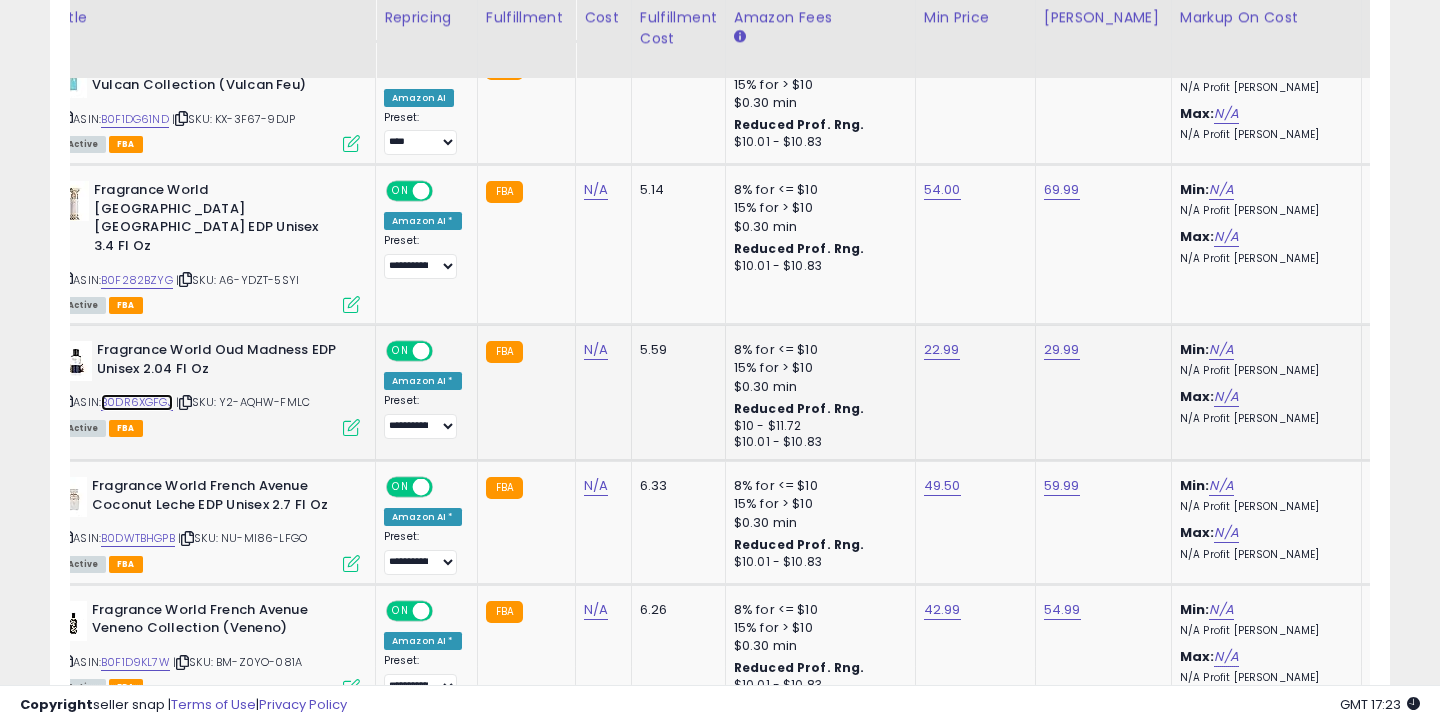 click on "B0DR6XGFGJ" at bounding box center (137, 402) 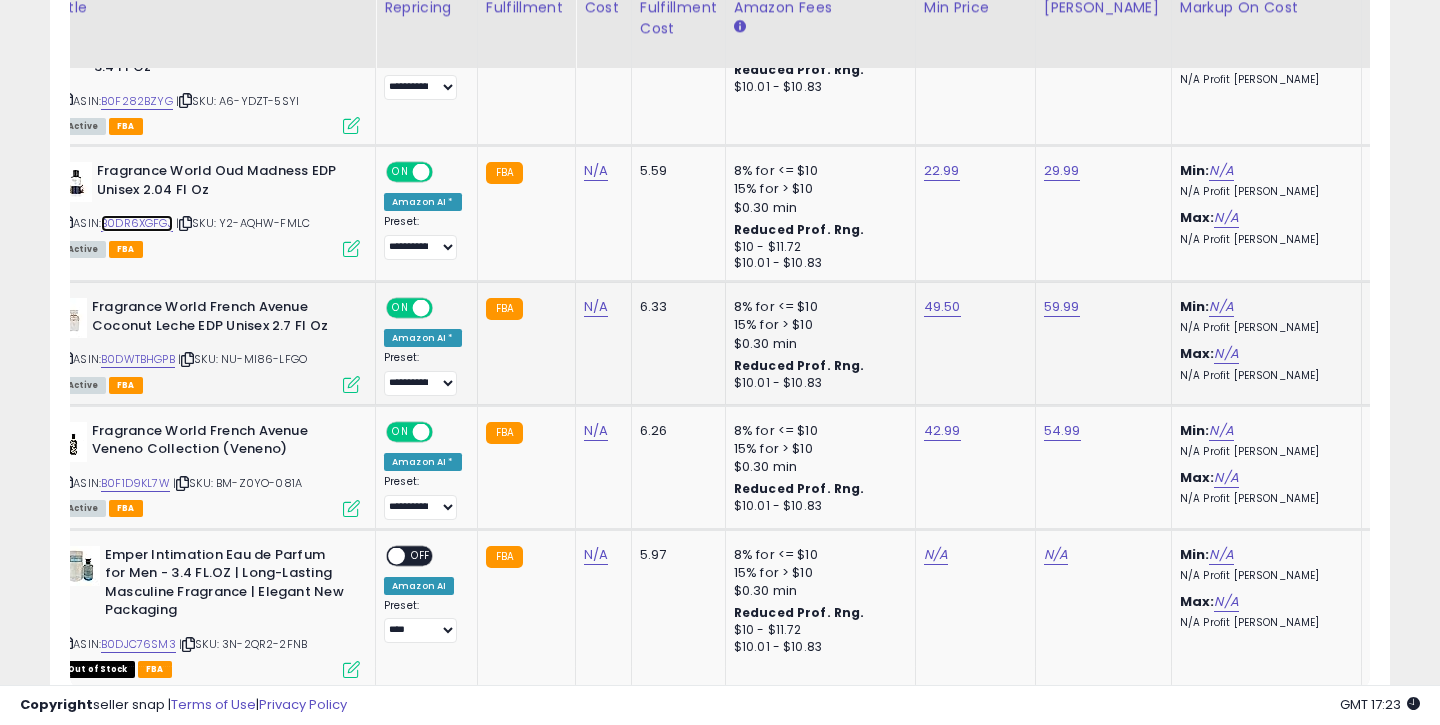 scroll, scrollTop: 2448, scrollLeft: 0, axis: vertical 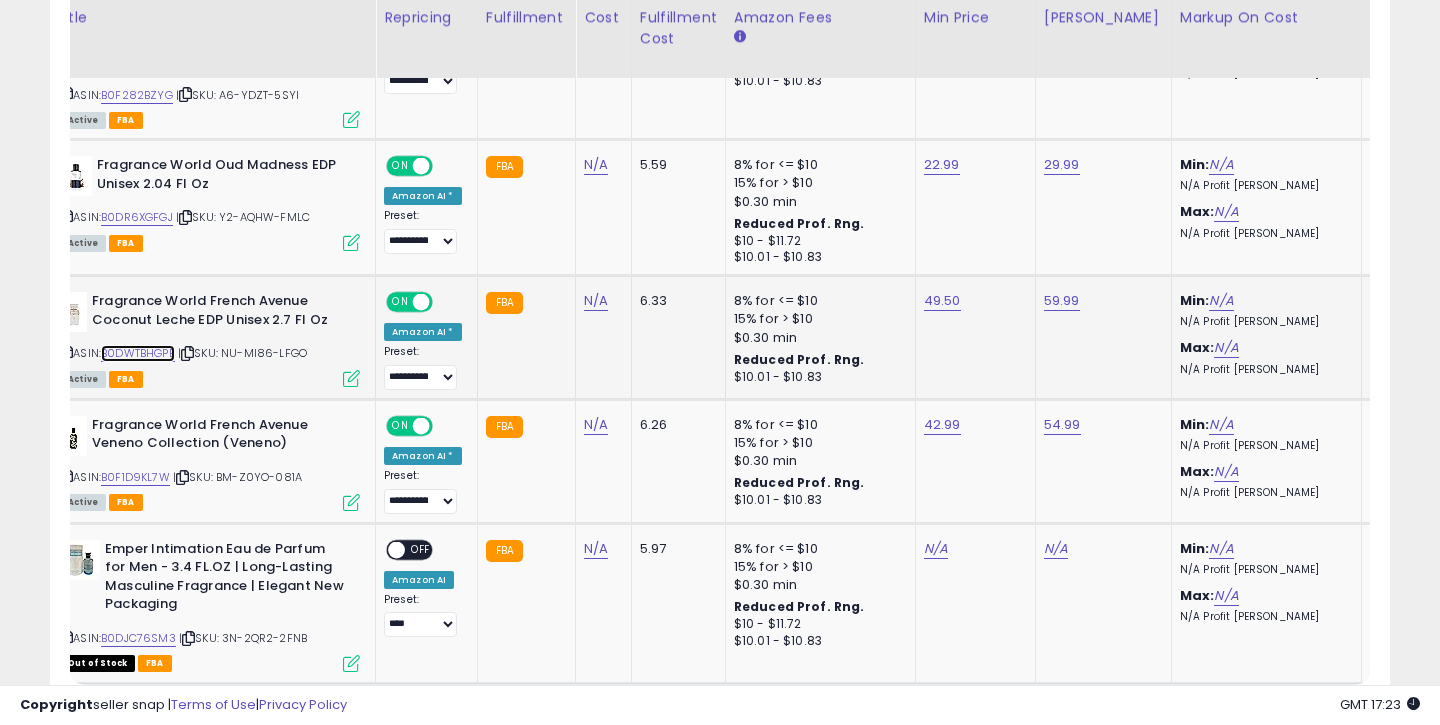 click on "B0DWTBHGPB" at bounding box center [138, 353] 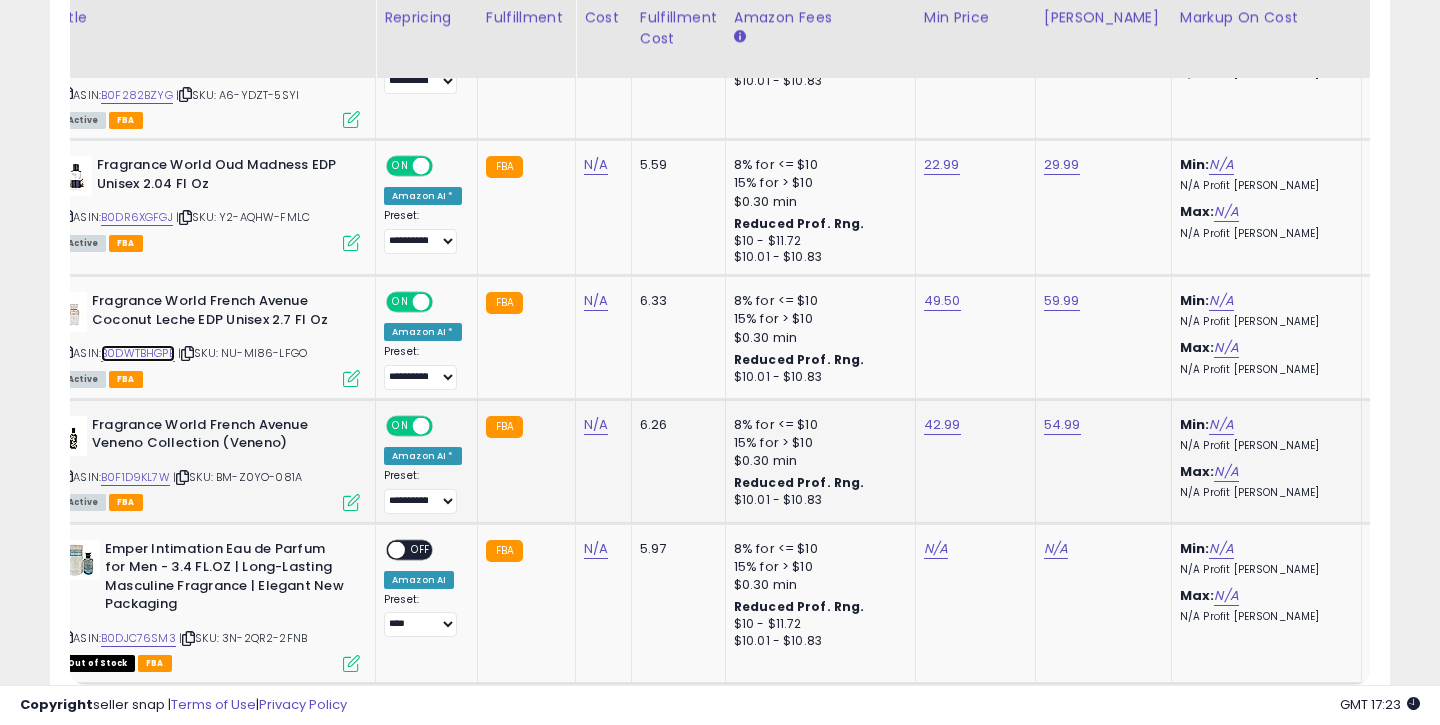 scroll, scrollTop: 2455, scrollLeft: 0, axis: vertical 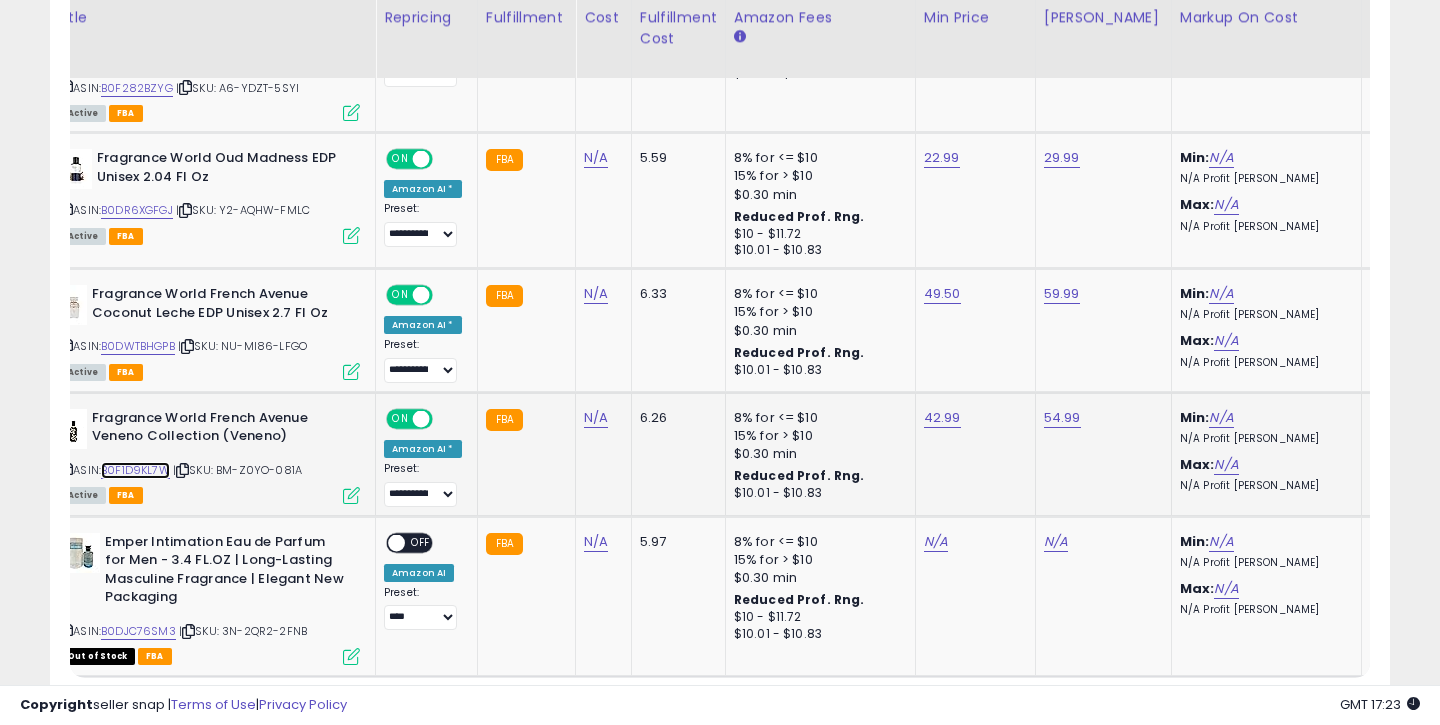 click on "B0F1D9KL7W" at bounding box center [135, 470] 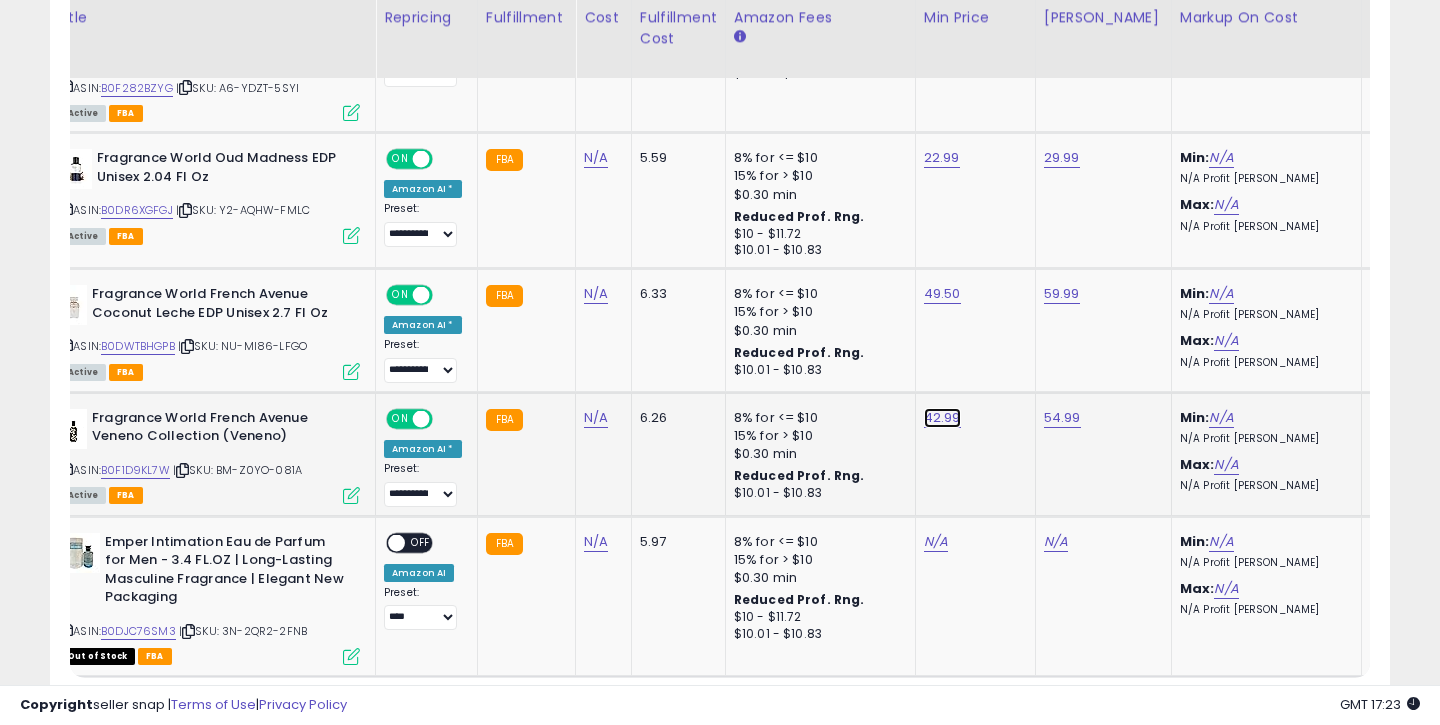 click on "42.99" at bounding box center (939, -1381) 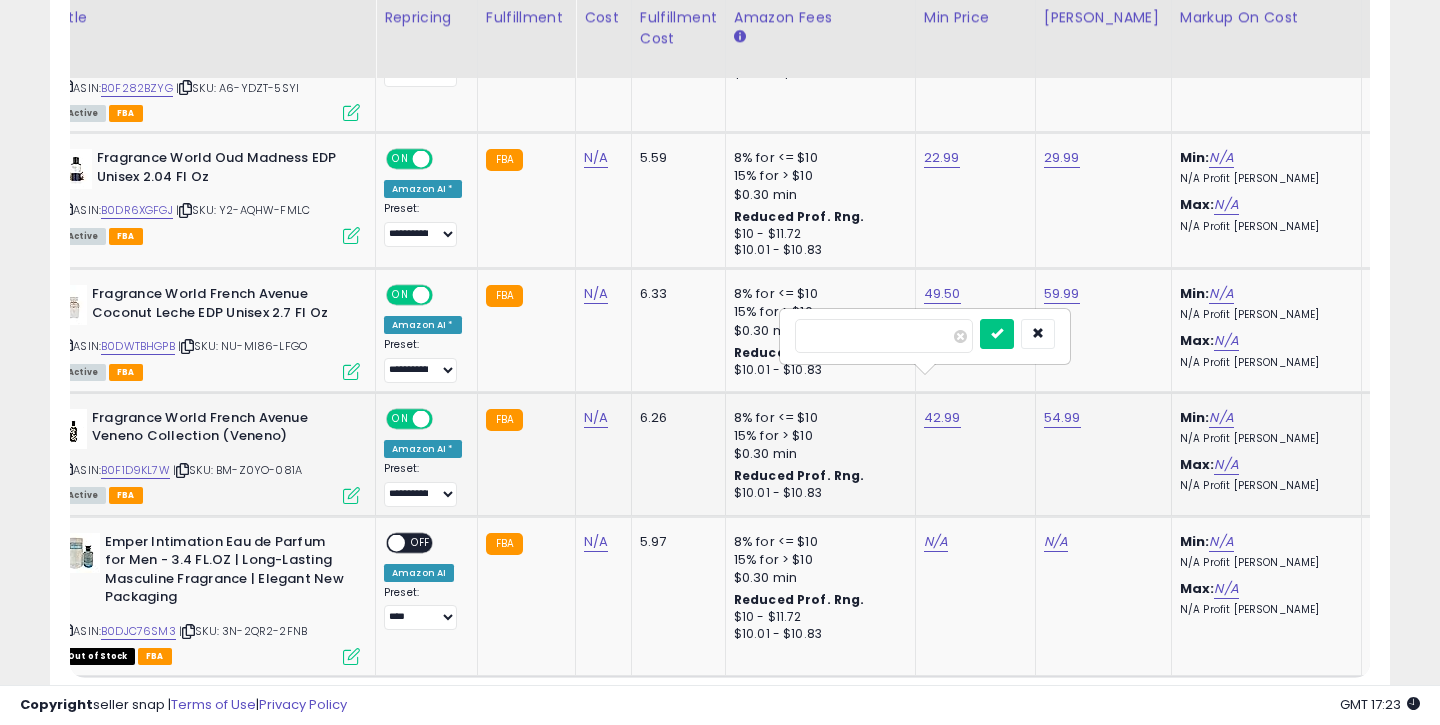 click on "*****" at bounding box center [884, 336] 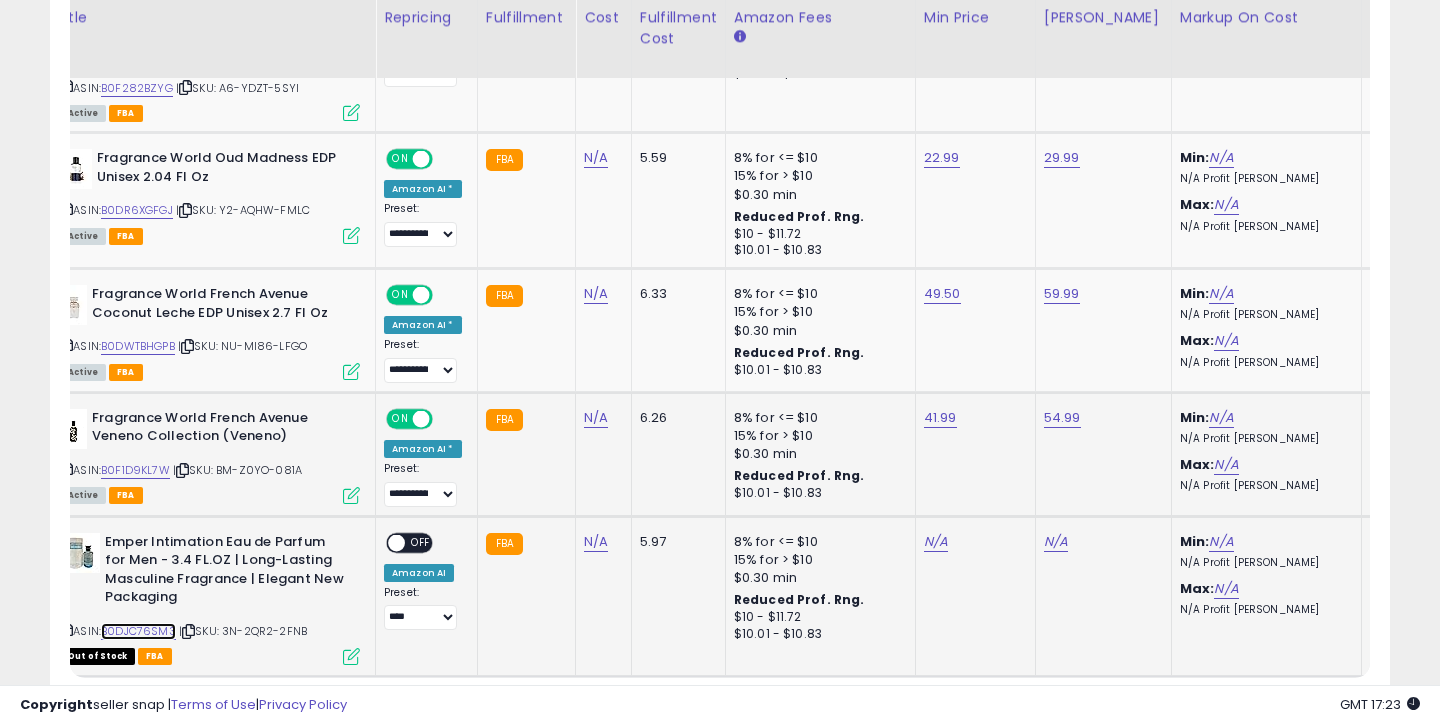 click on "B0DJC76SM3" at bounding box center (138, 631) 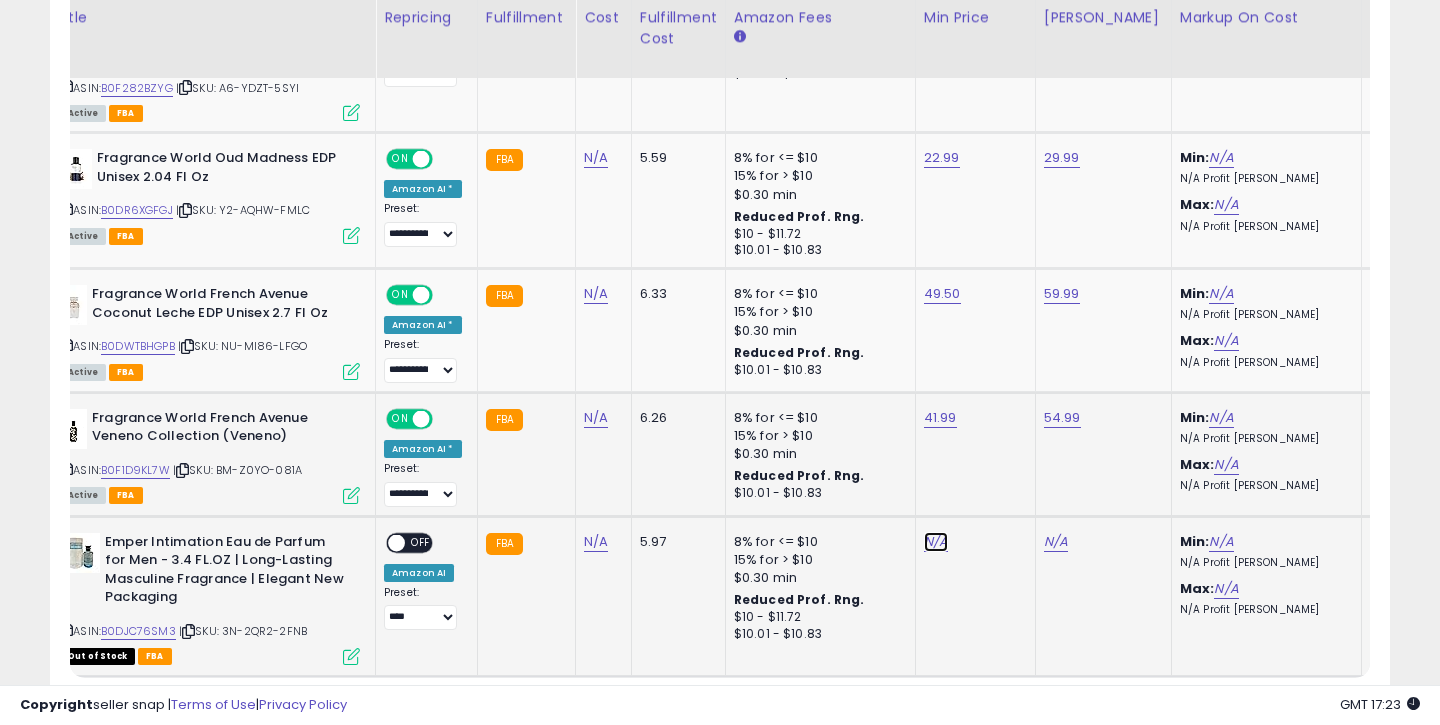 click on "N/A" at bounding box center (936, -125) 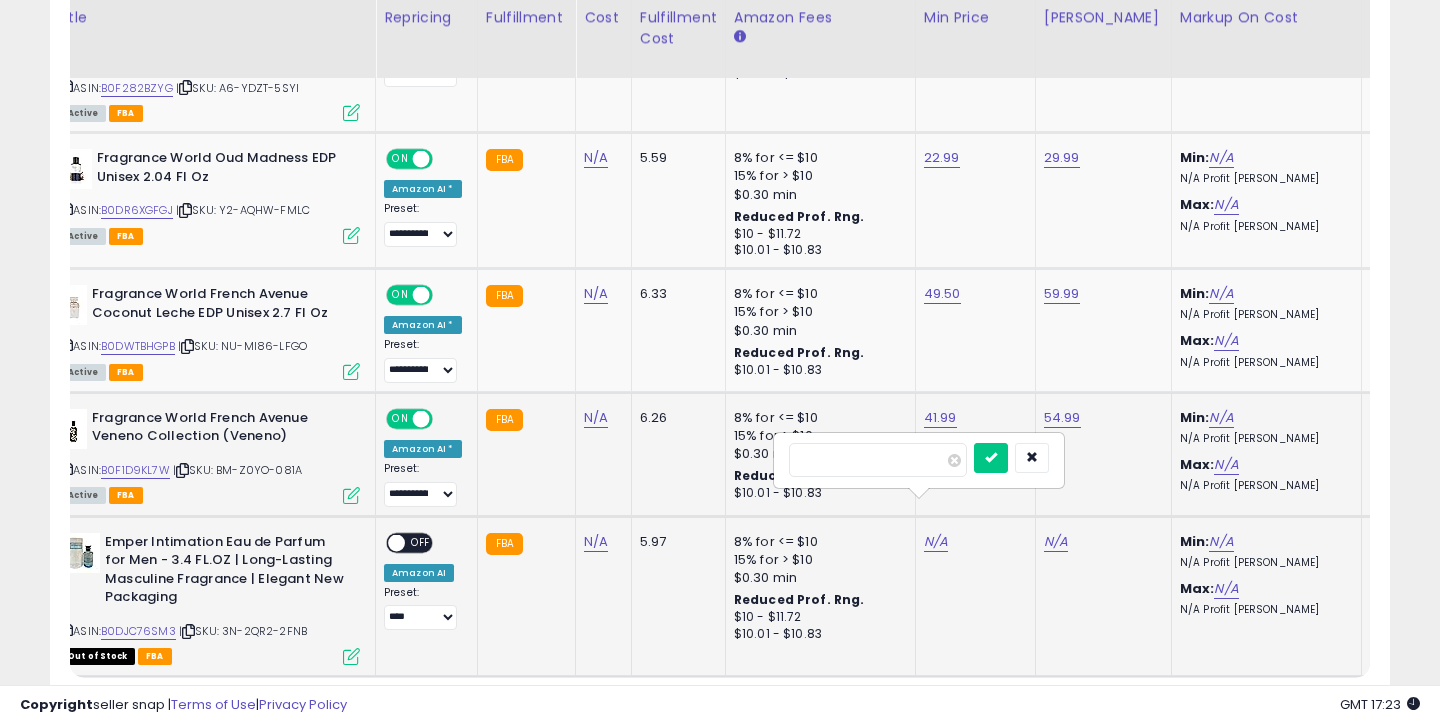 type on "*****" 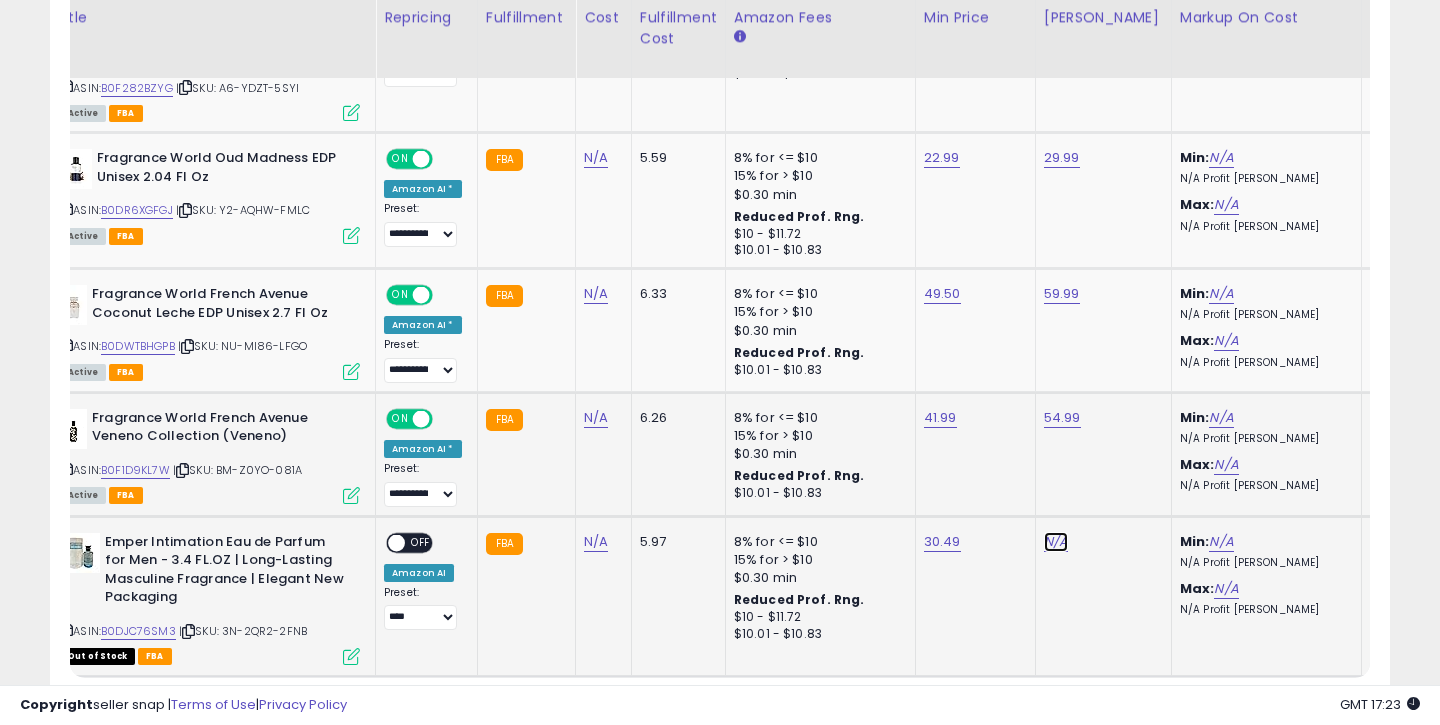 click on "N/A" at bounding box center [1056, -125] 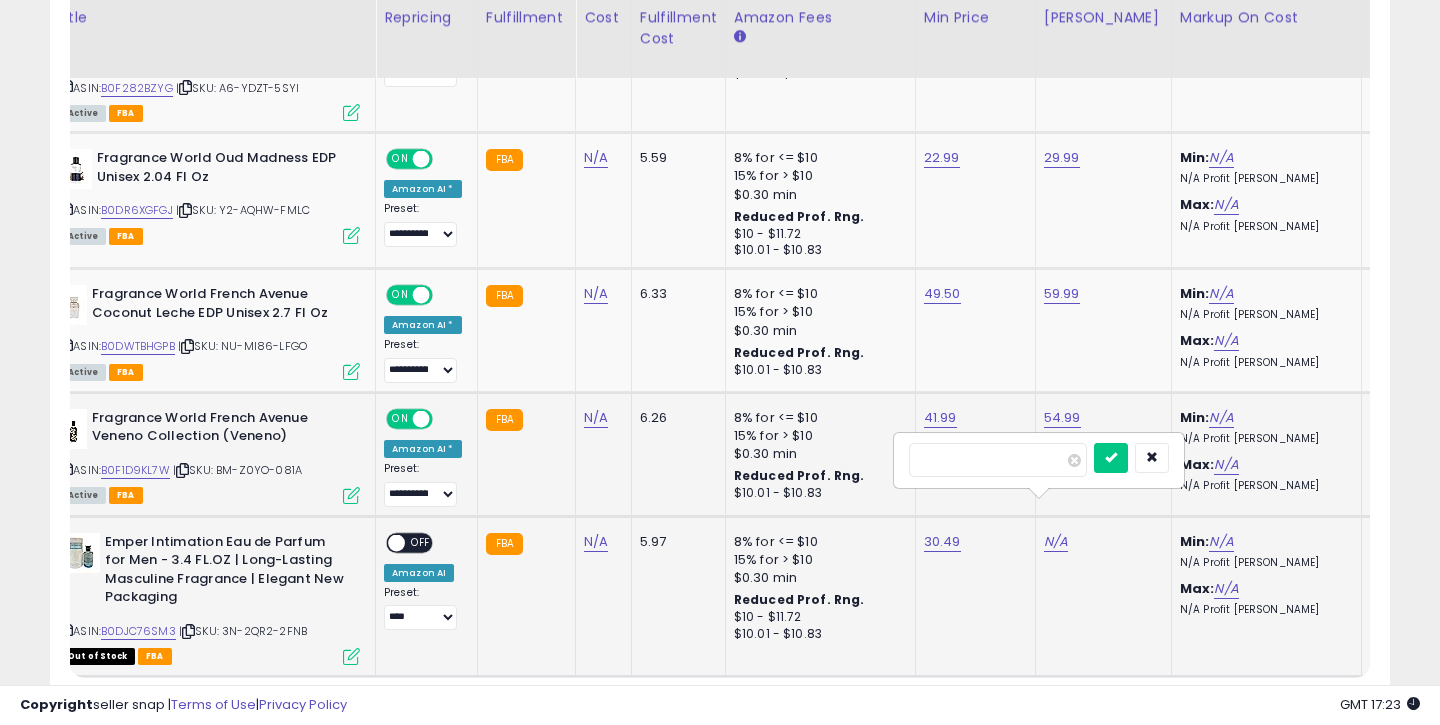 type on "*****" 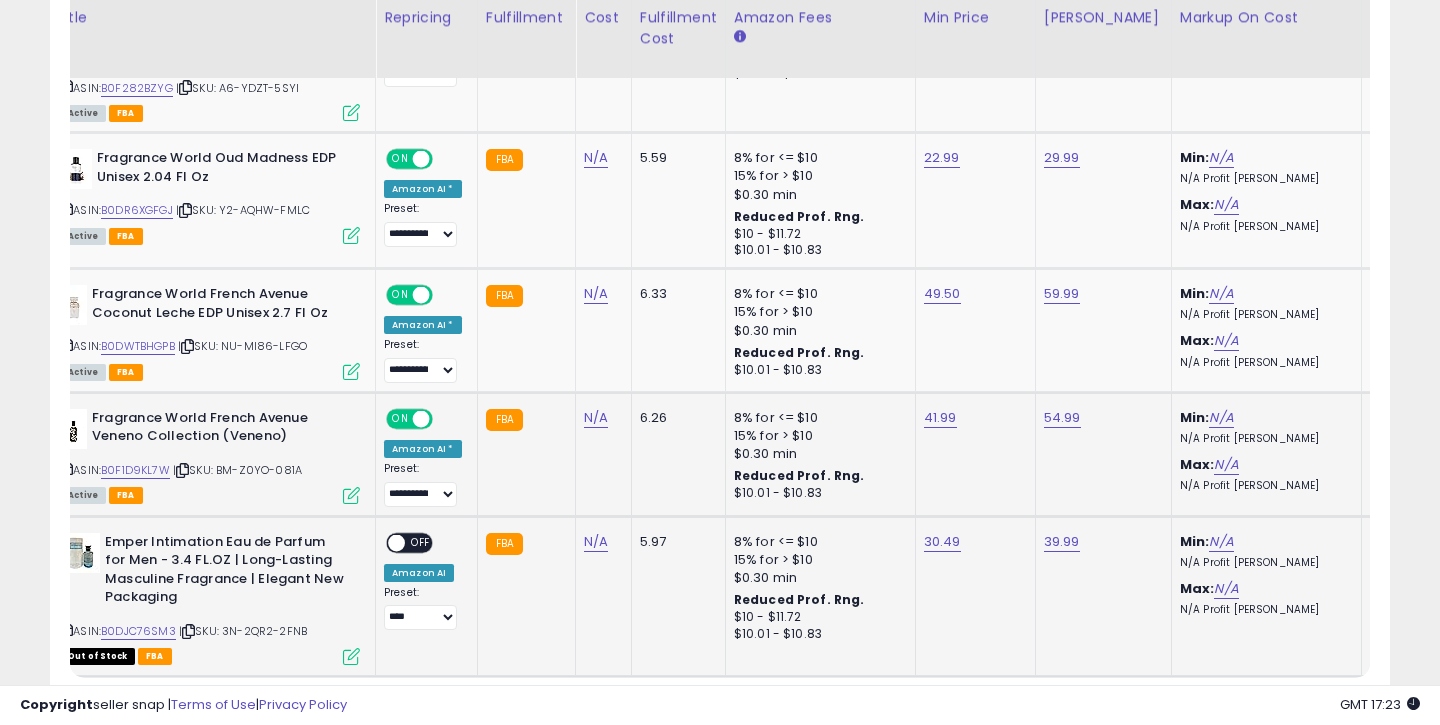 click at bounding box center [396, 542] 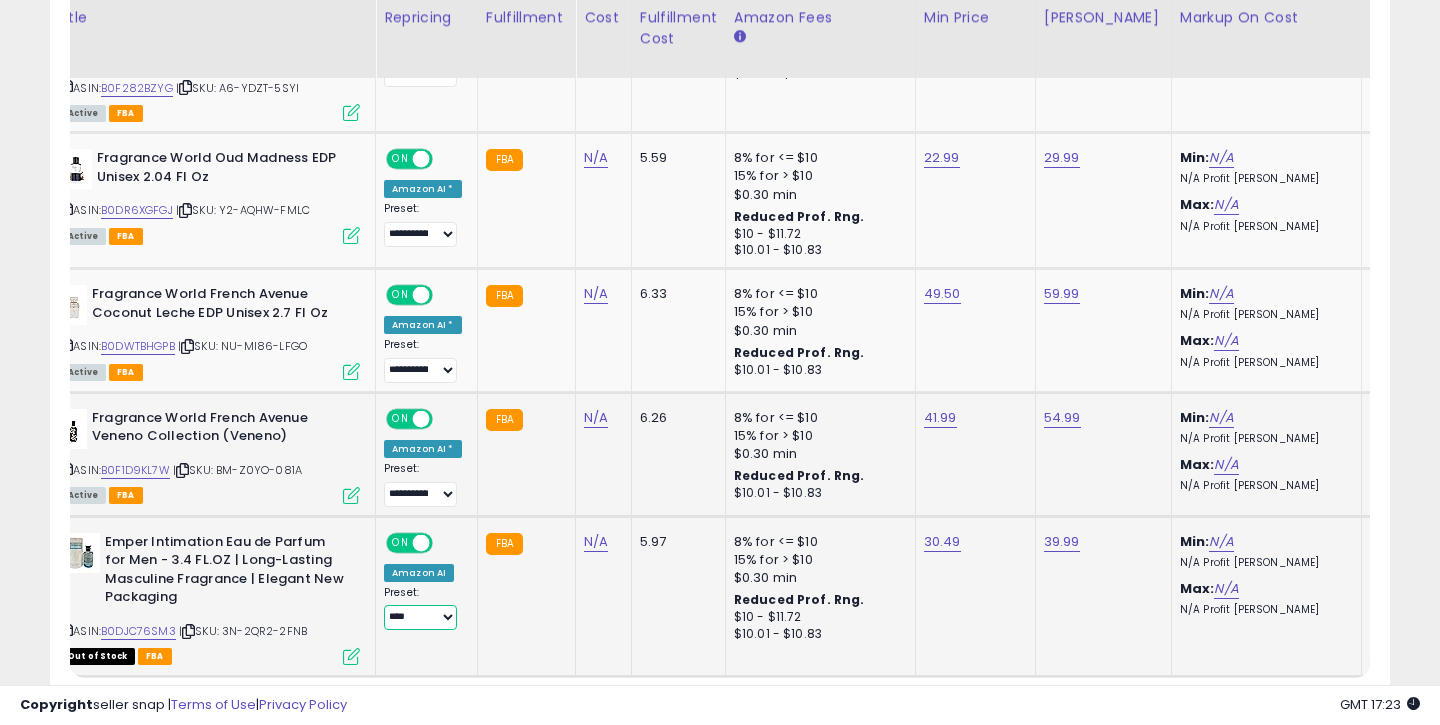 click on "**********" at bounding box center (420, 617) 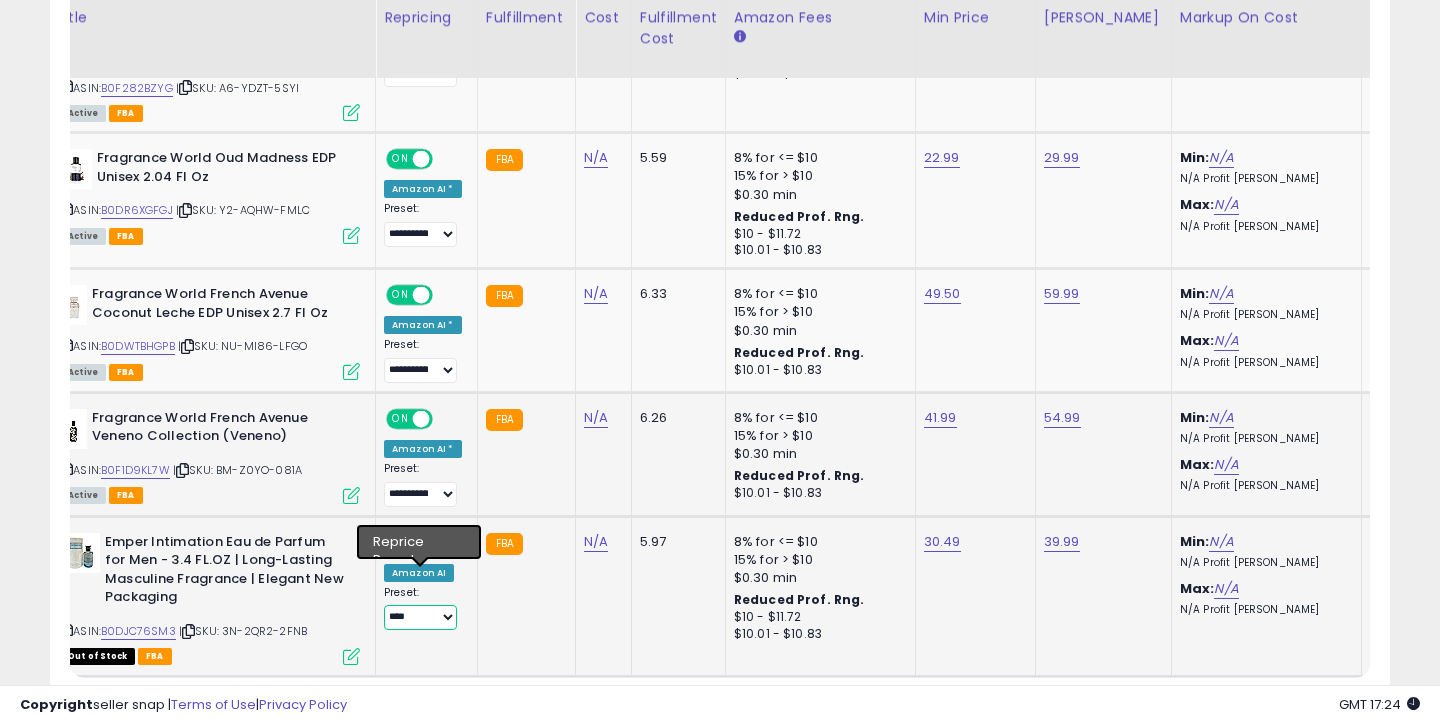 select on "**********" 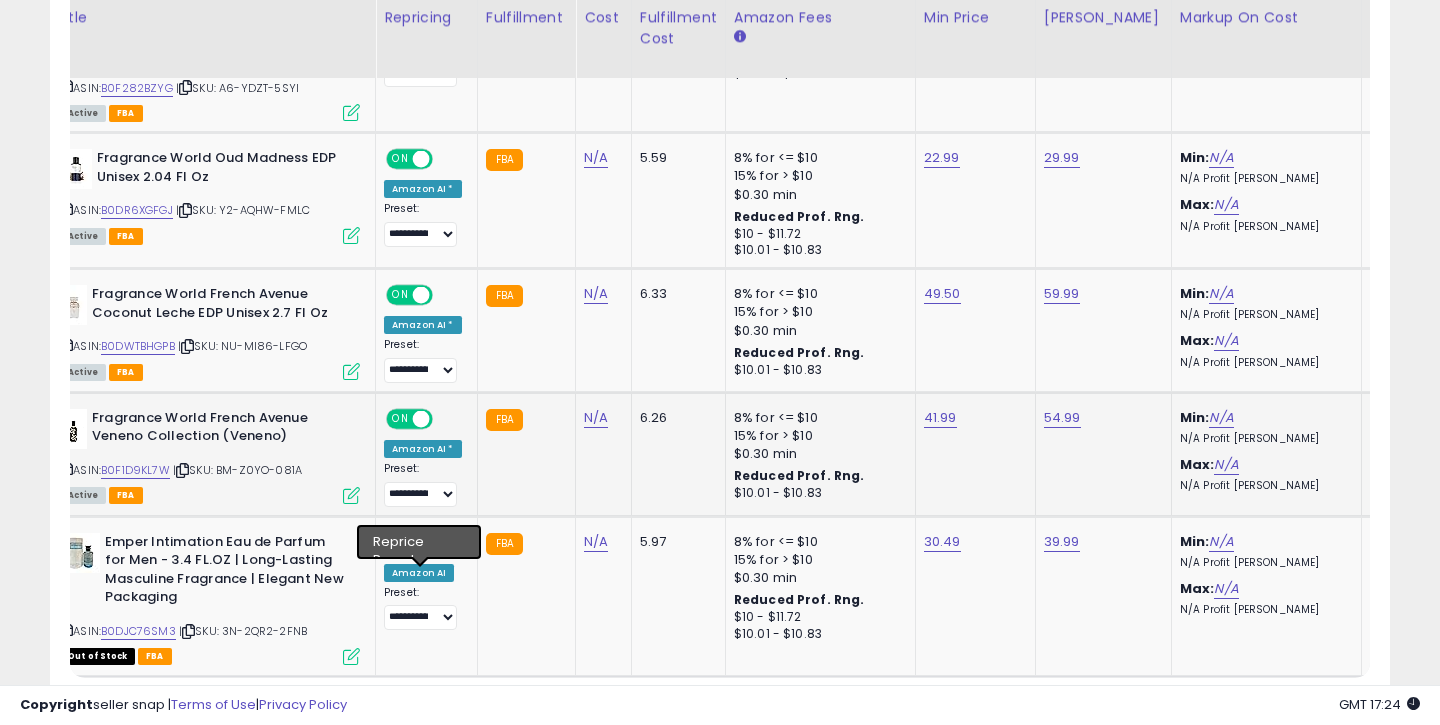 click on "Retrieving listings data..
Displaying 1 to 15 of 15 items
Title
Repricing" at bounding box center (720, -393) 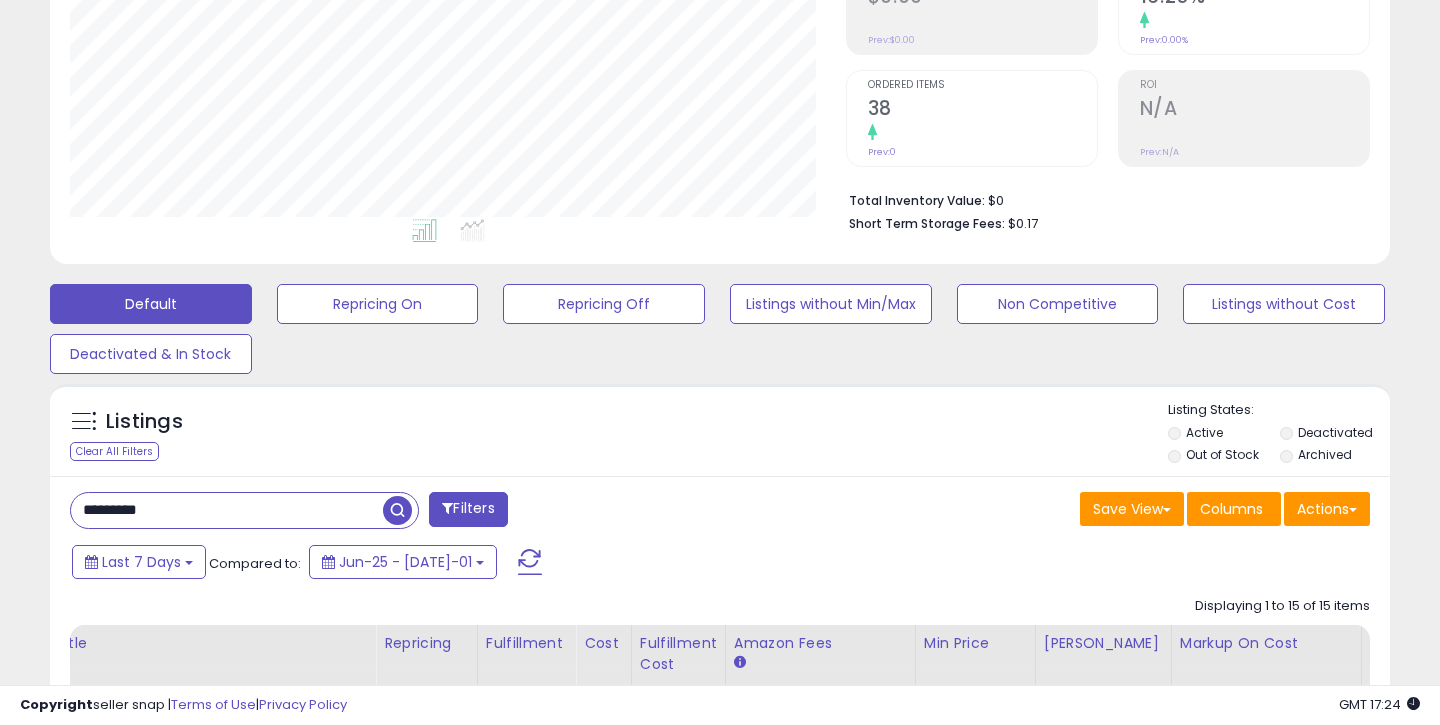 scroll, scrollTop: 385, scrollLeft: 0, axis: vertical 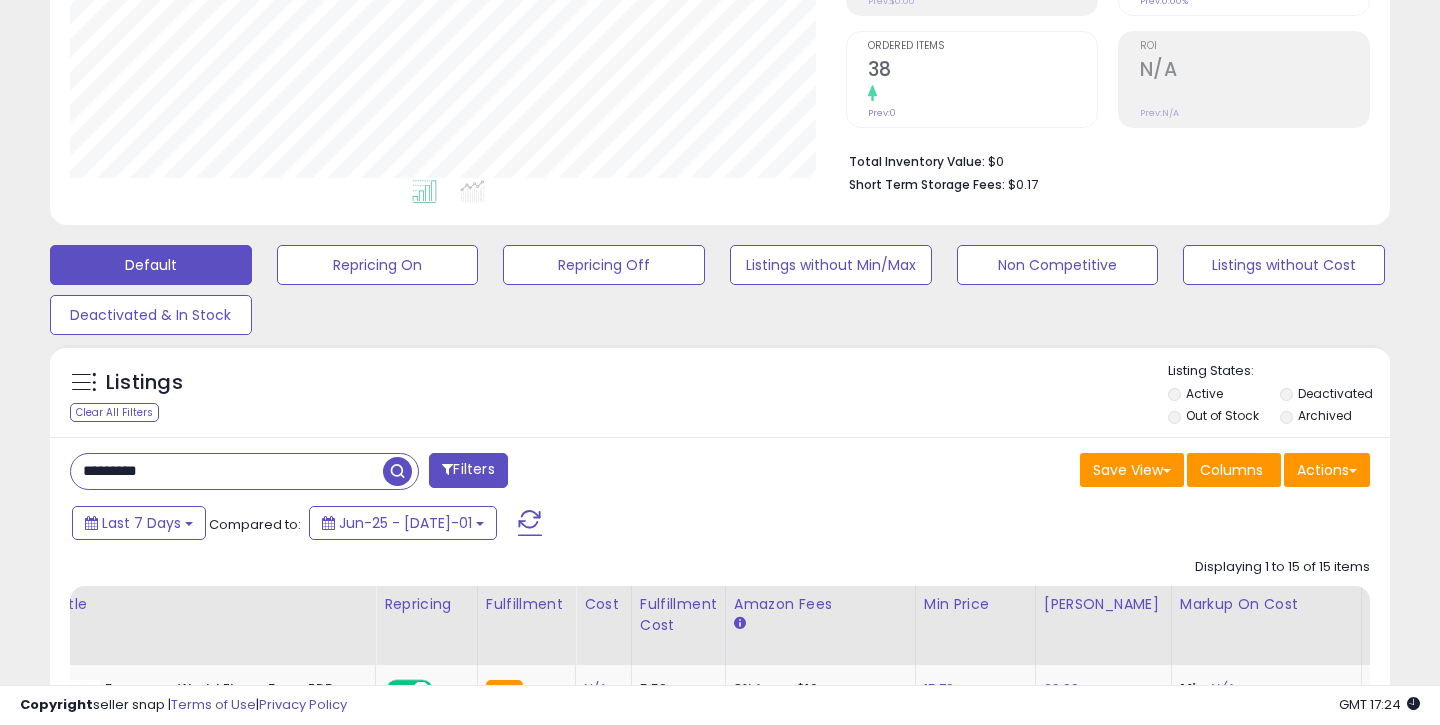 click on "*********" at bounding box center (227, 471) 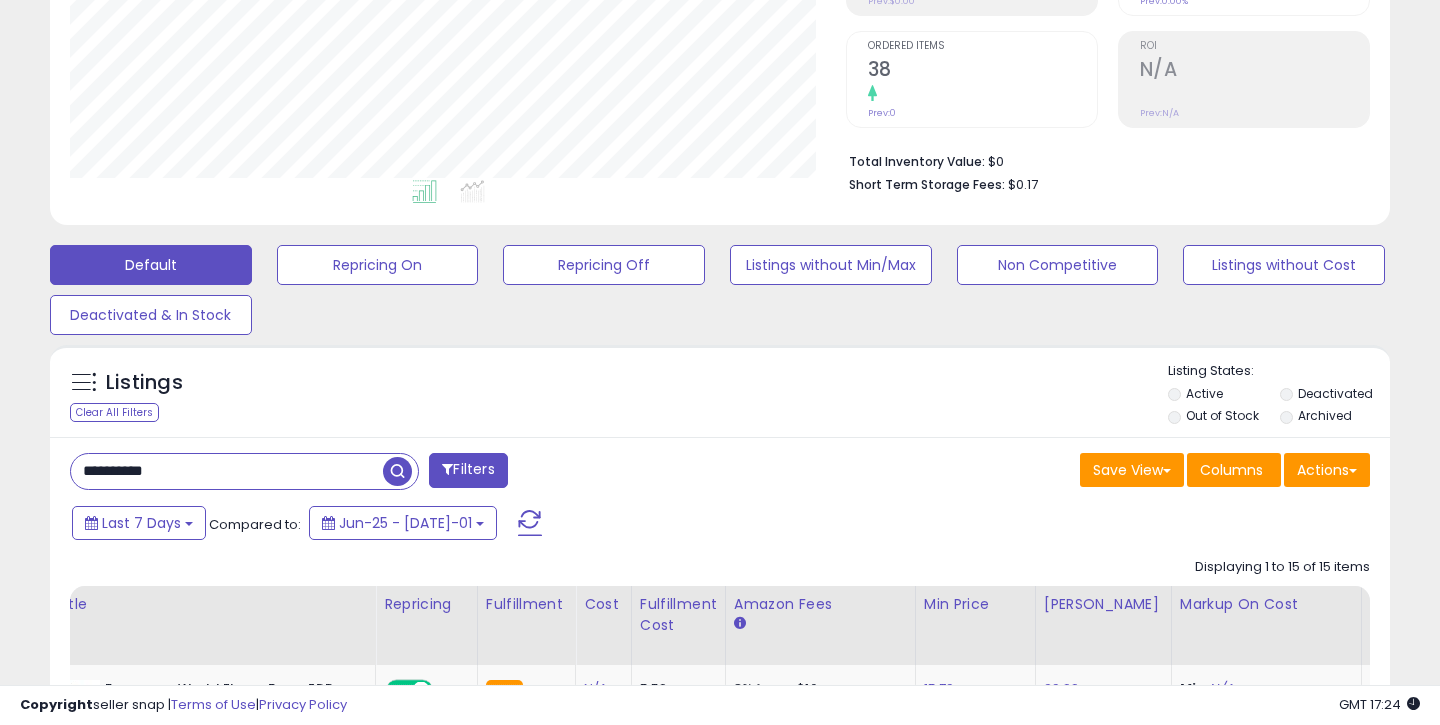 type on "**********" 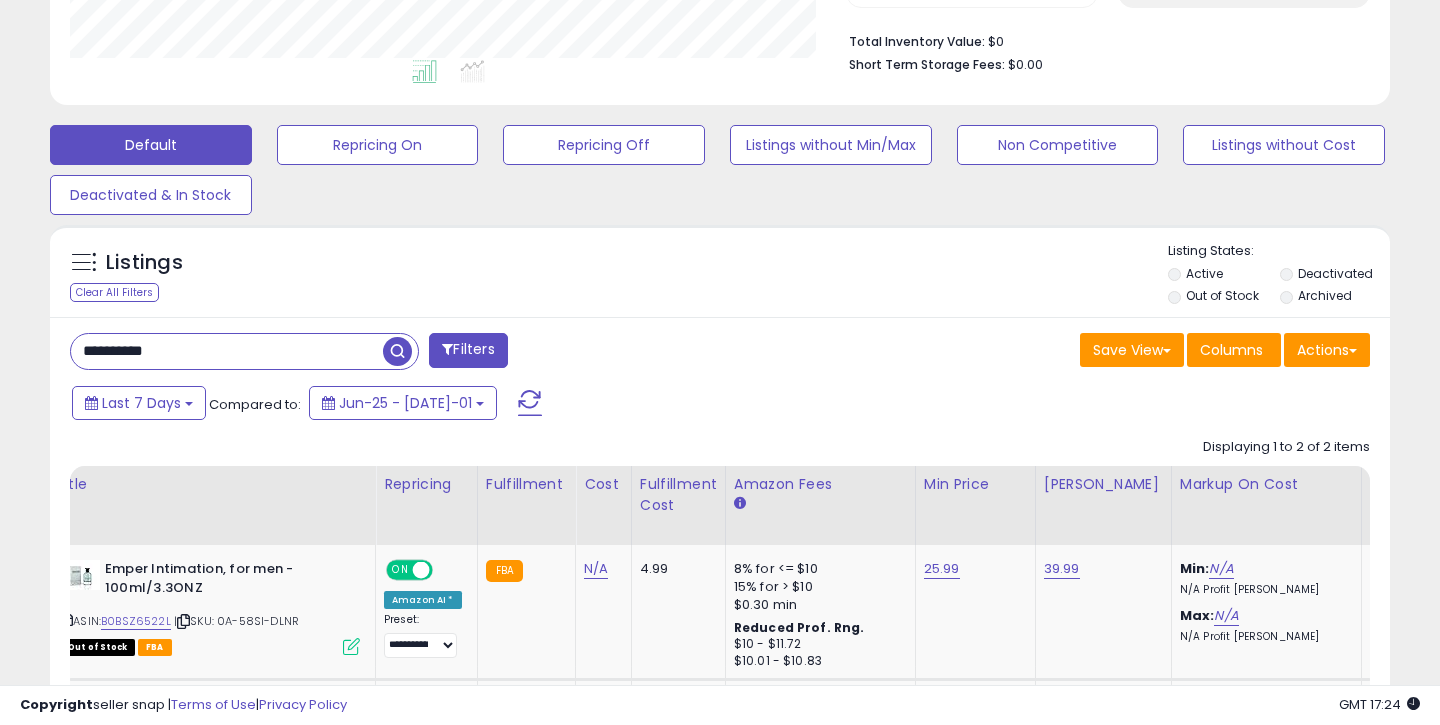 scroll, scrollTop: 577, scrollLeft: 0, axis: vertical 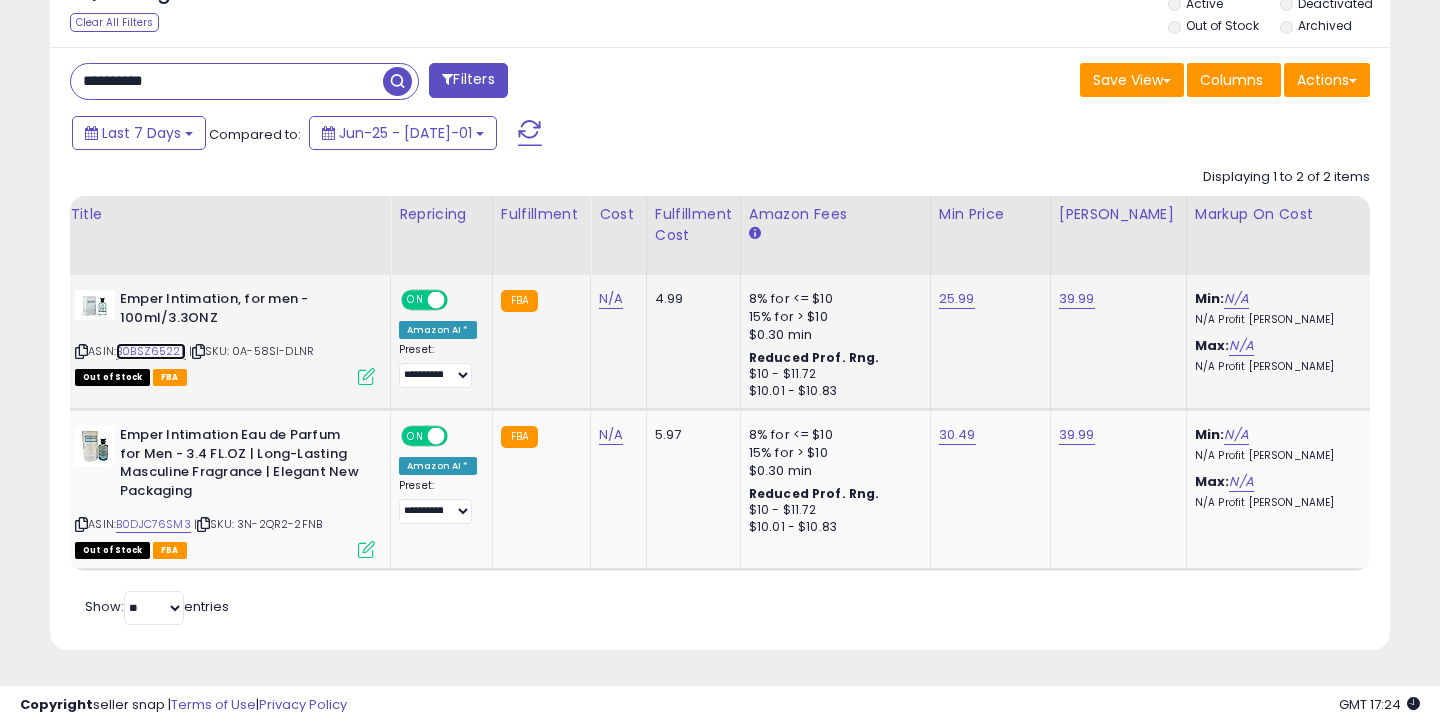 click on "B0BSZ6522L" at bounding box center (151, 351) 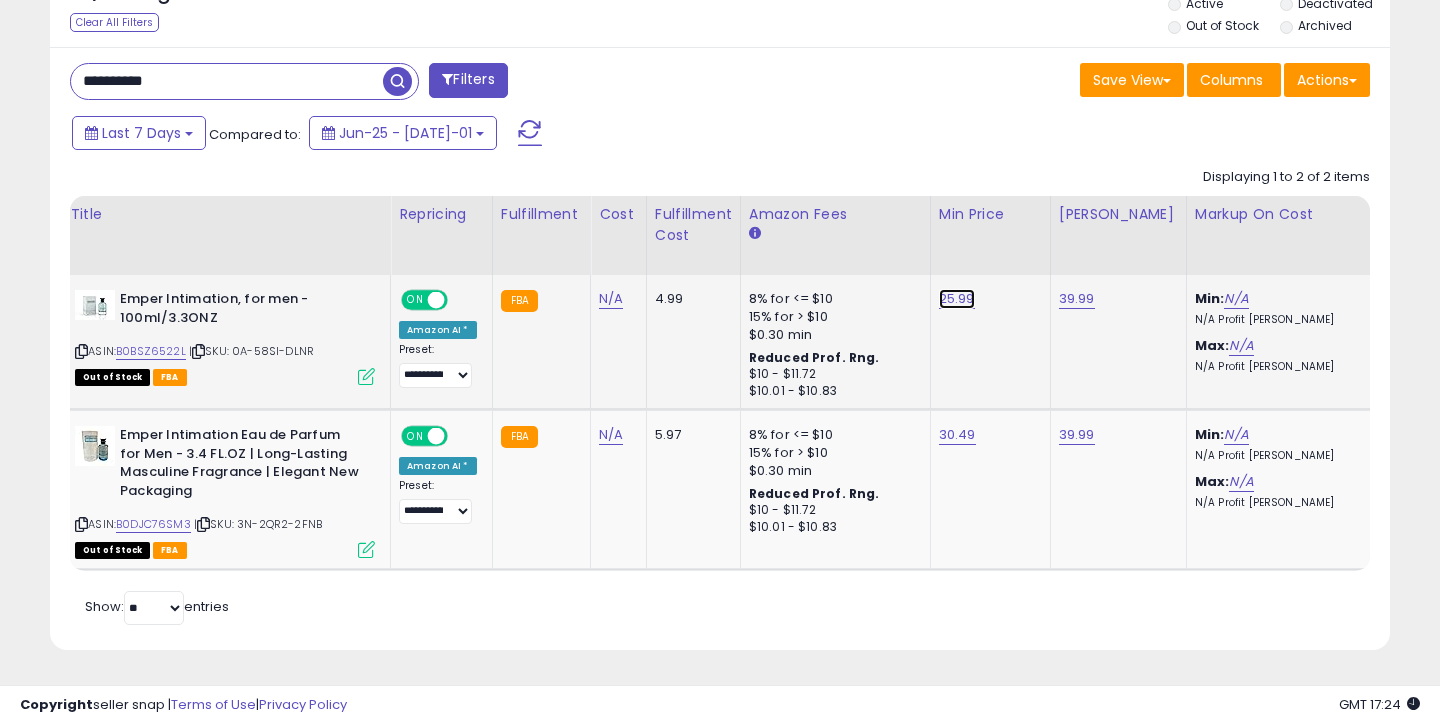 click on "25.99" at bounding box center (957, 299) 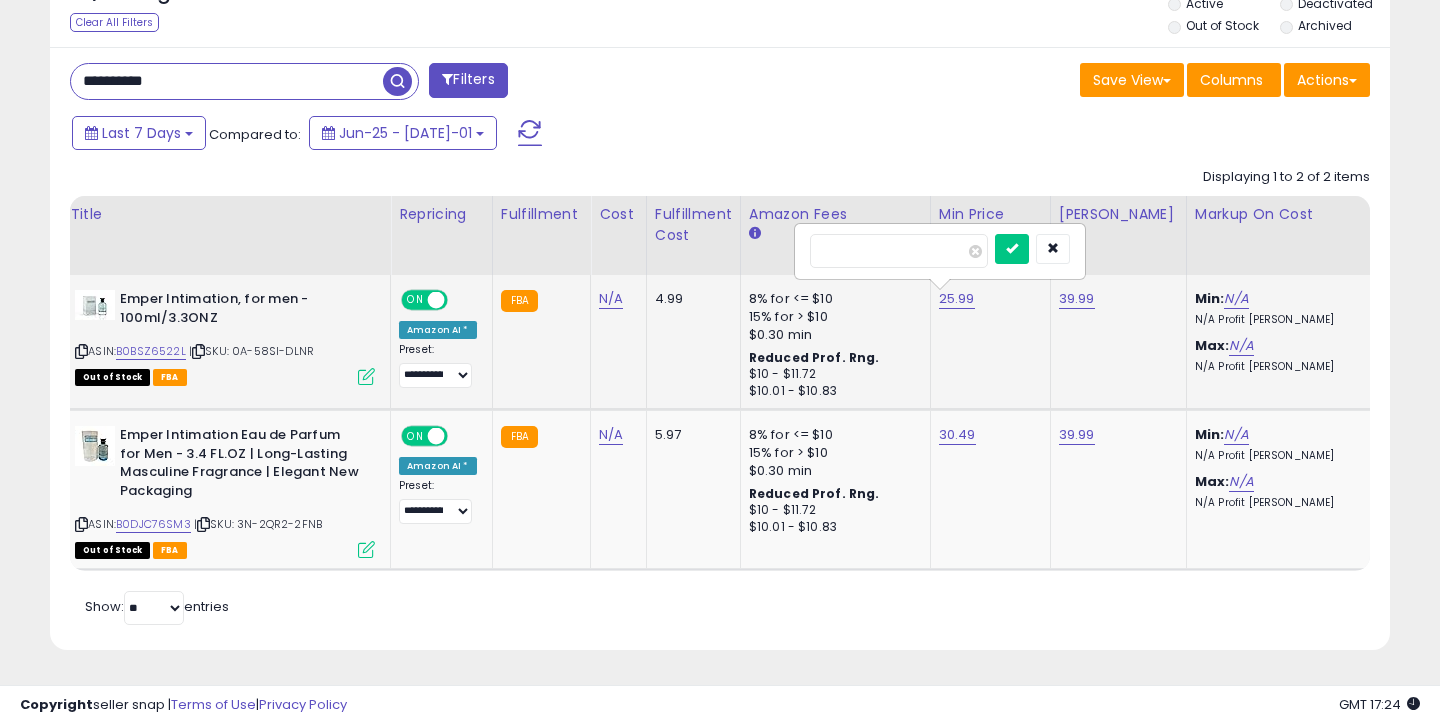 click on "*****" at bounding box center [899, 251] 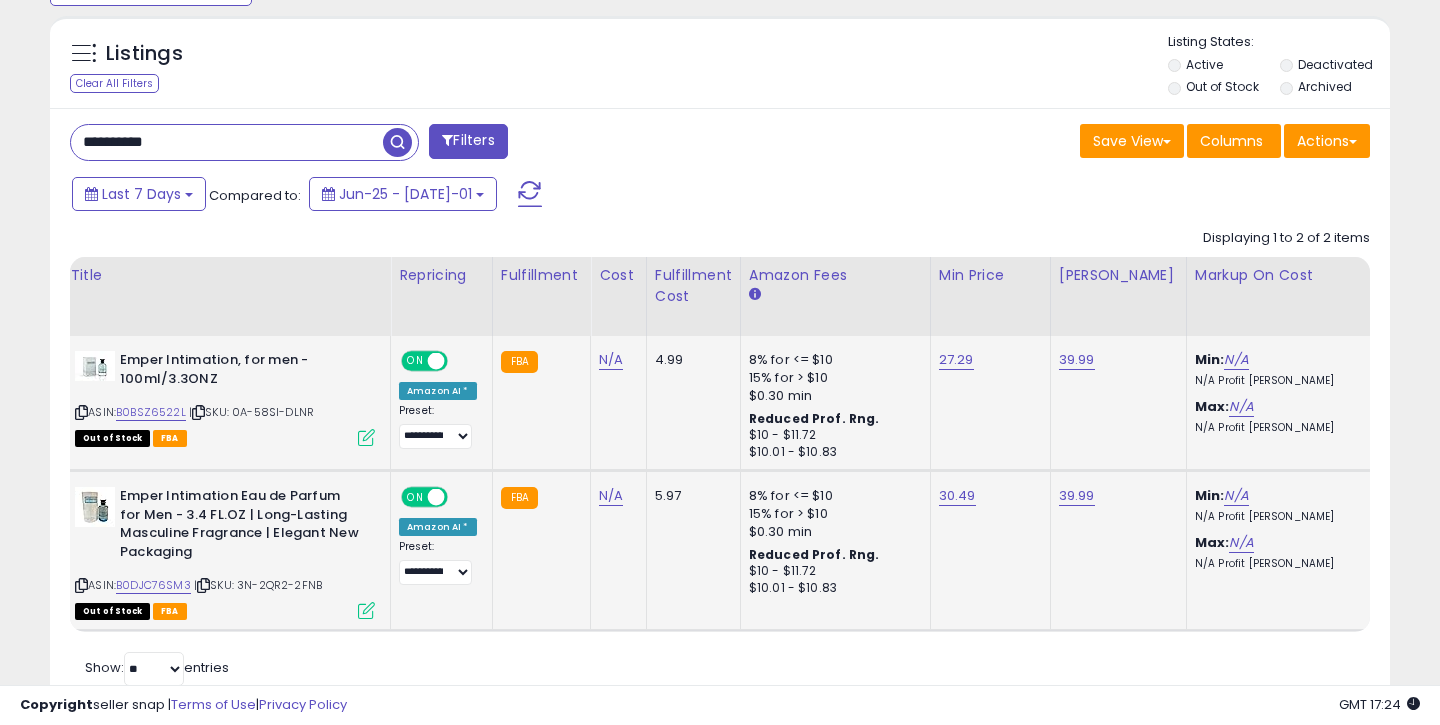 scroll, scrollTop: 709, scrollLeft: 0, axis: vertical 